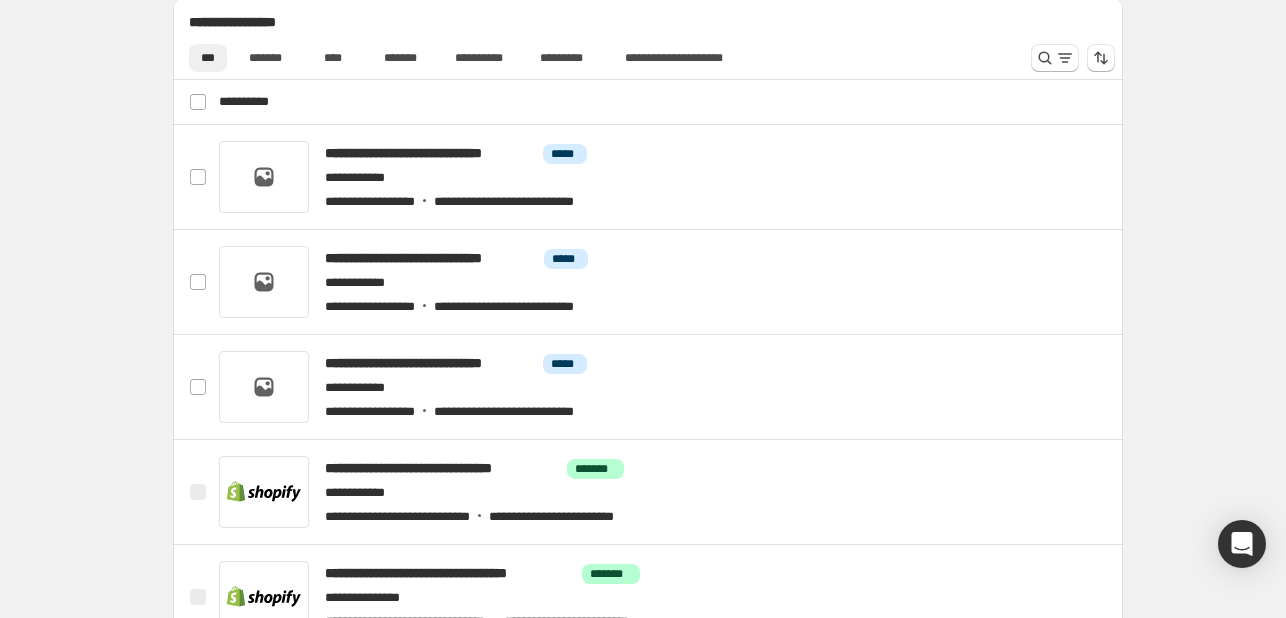 scroll, scrollTop: 800, scrollLeft: 0, axis: vertical 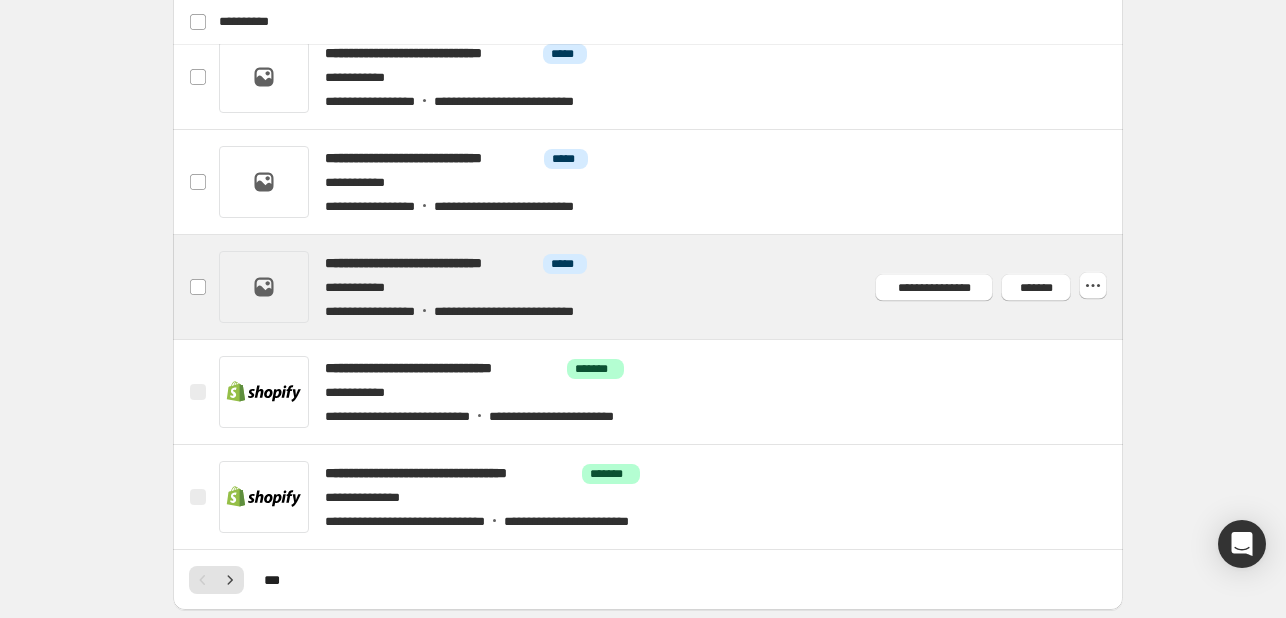 click at bounding box center [672, 287] 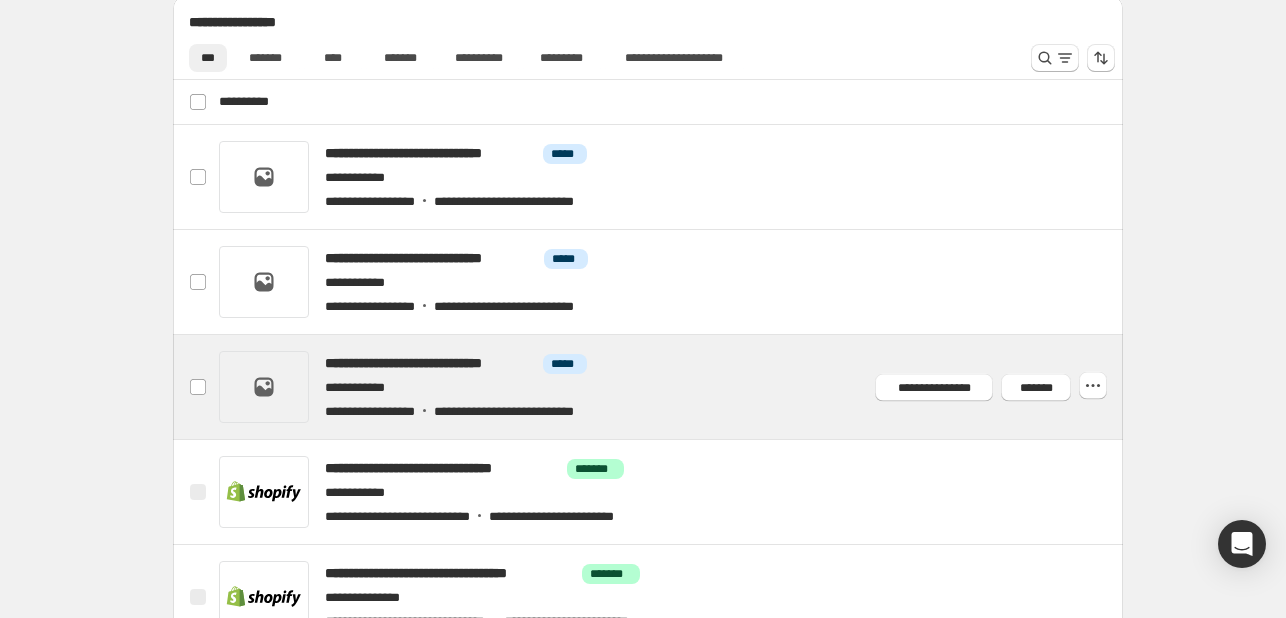 scroll, scrollTop: 800, scrollLeft: 0, axis: vertical 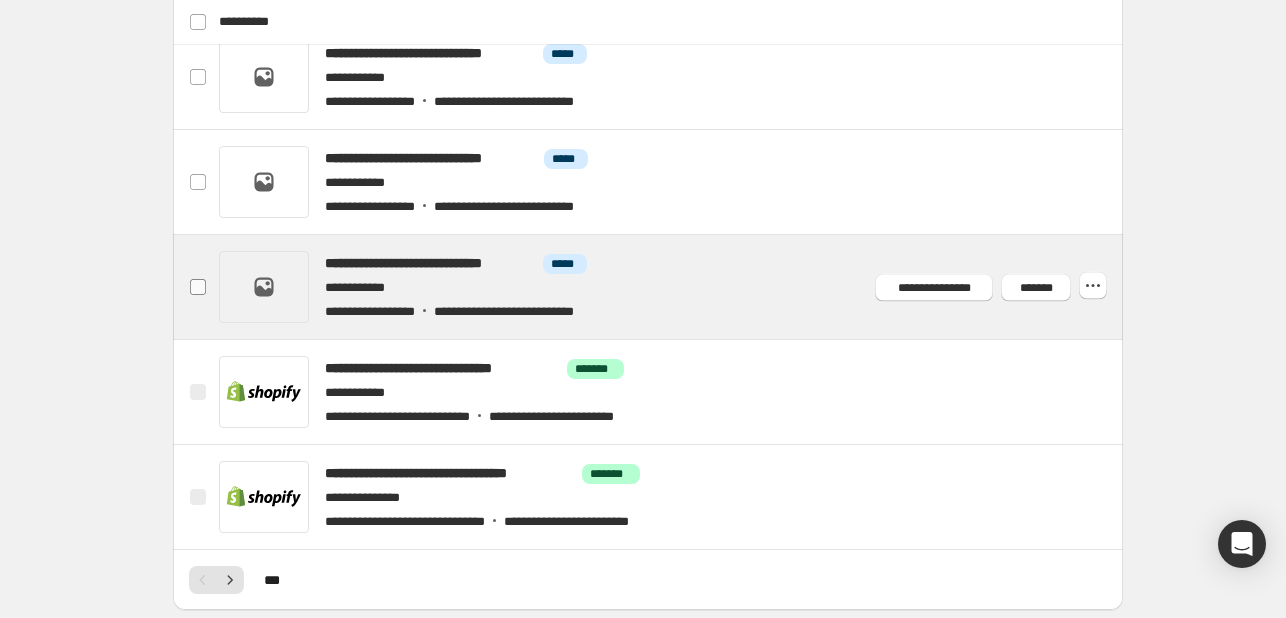 click at bounding box center [198, 287] 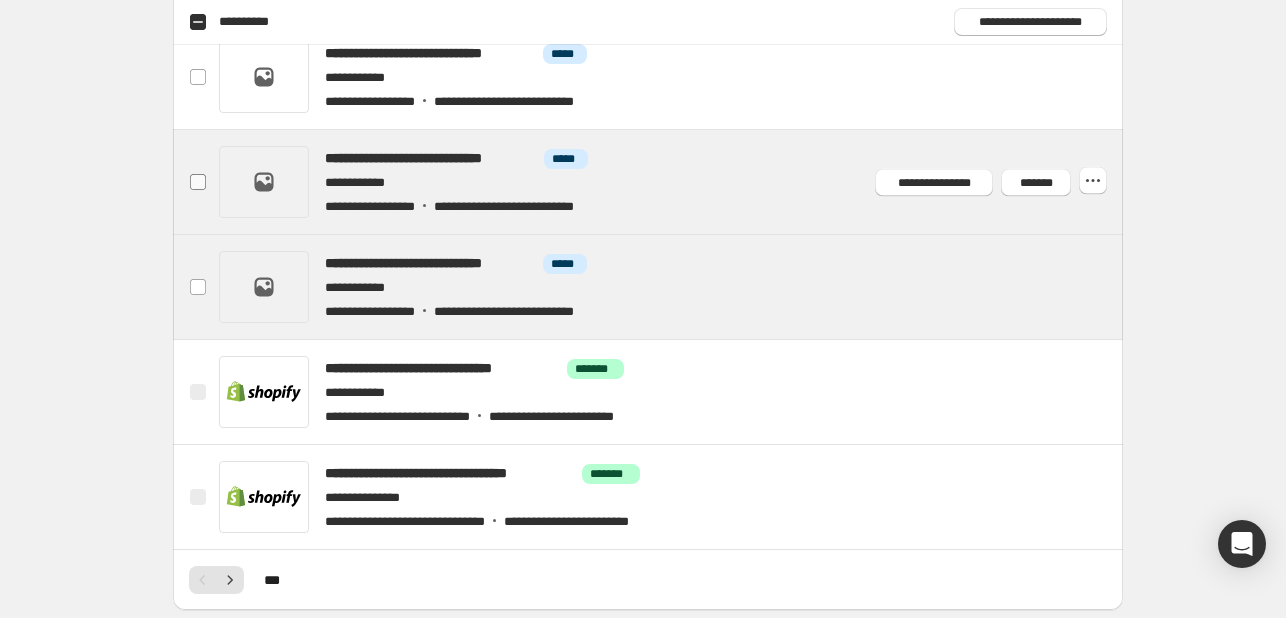 click at bounding box center [198, 182] 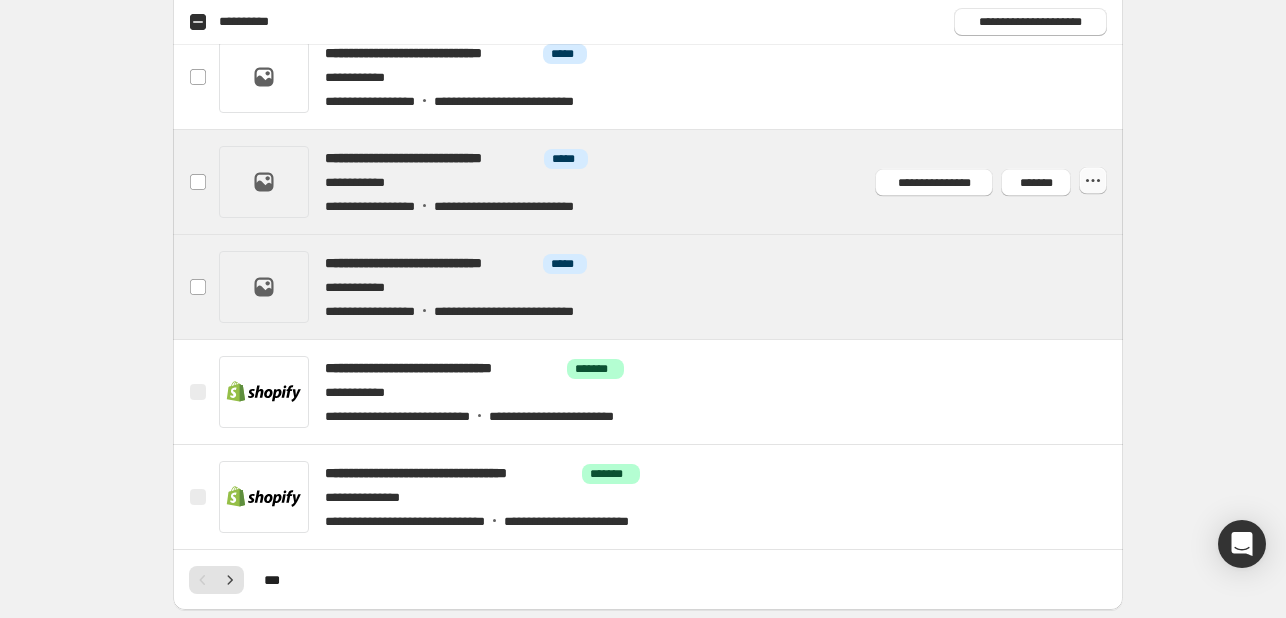 click 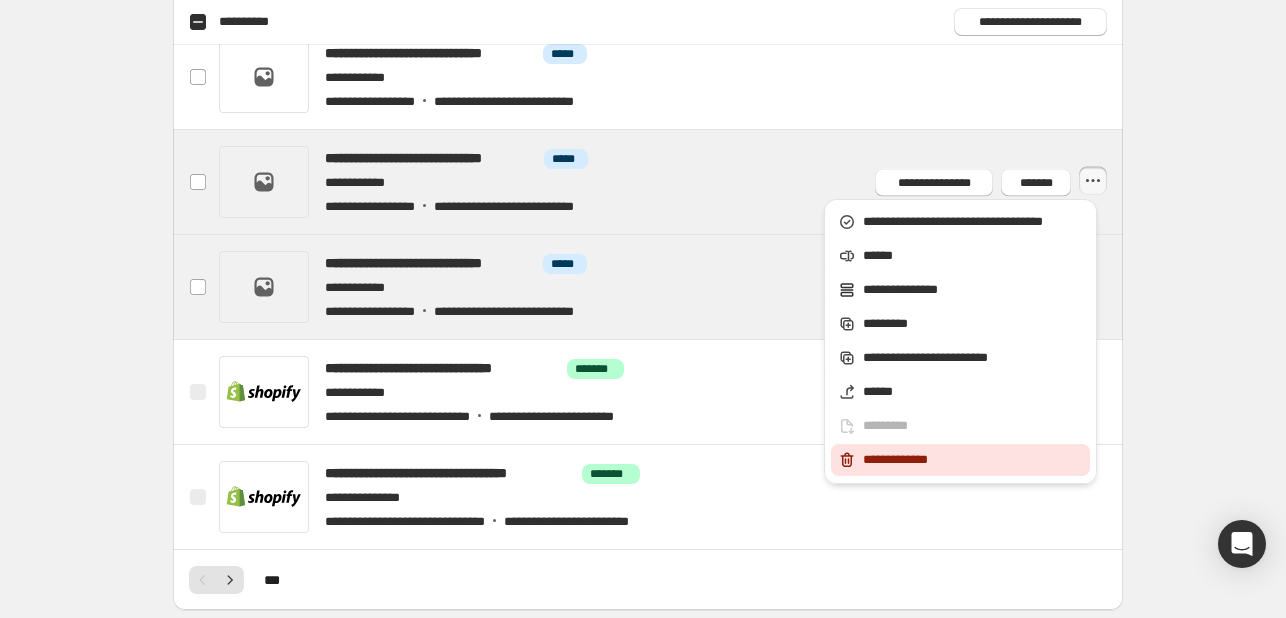 click on "**********" at bounding box center (973, 460) 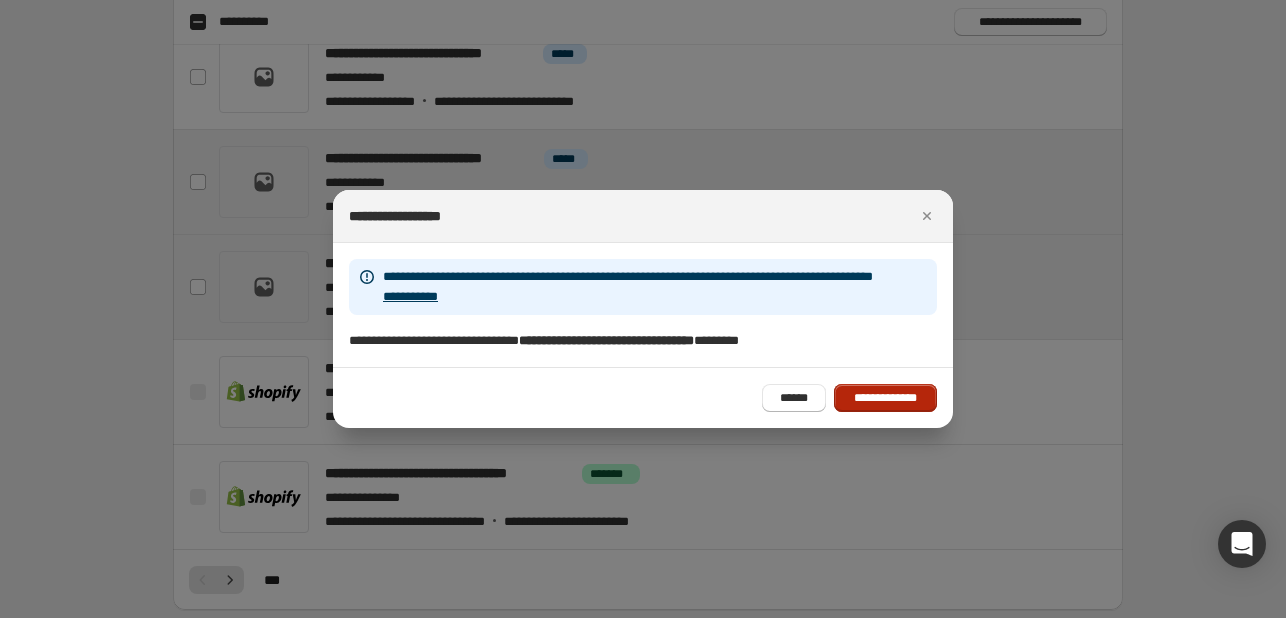 click on "**********" at bounding box center [885, 398] 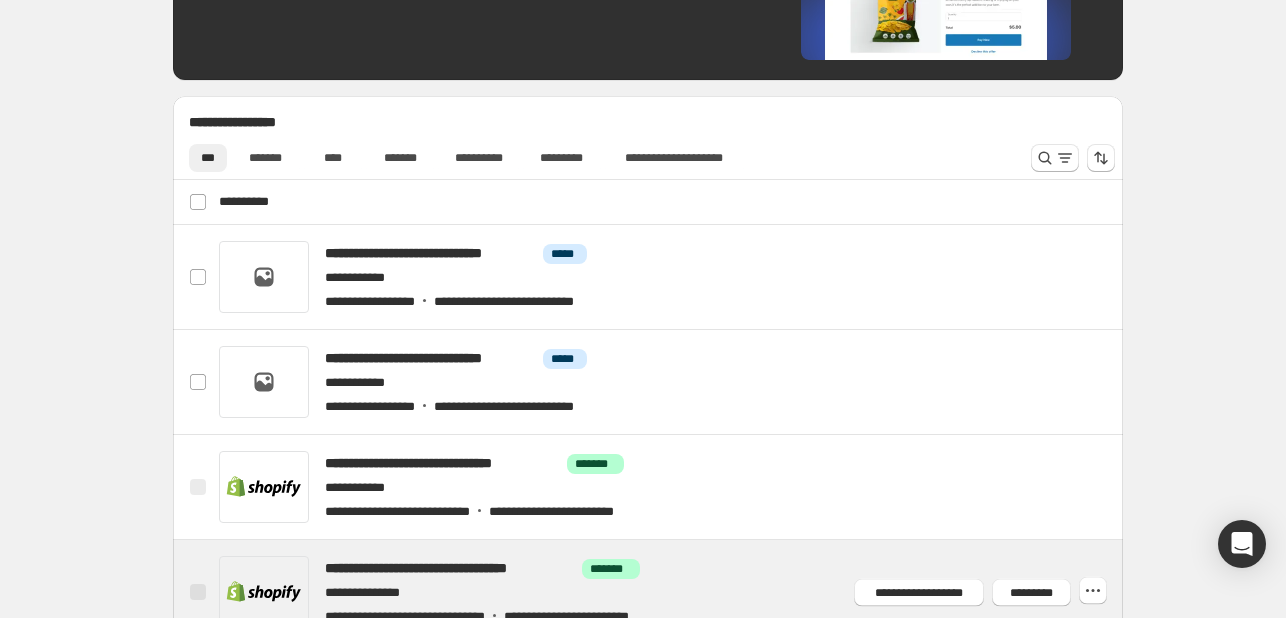 scroll, scrollTop: 600, scrollLeft: 0, axis: vertical 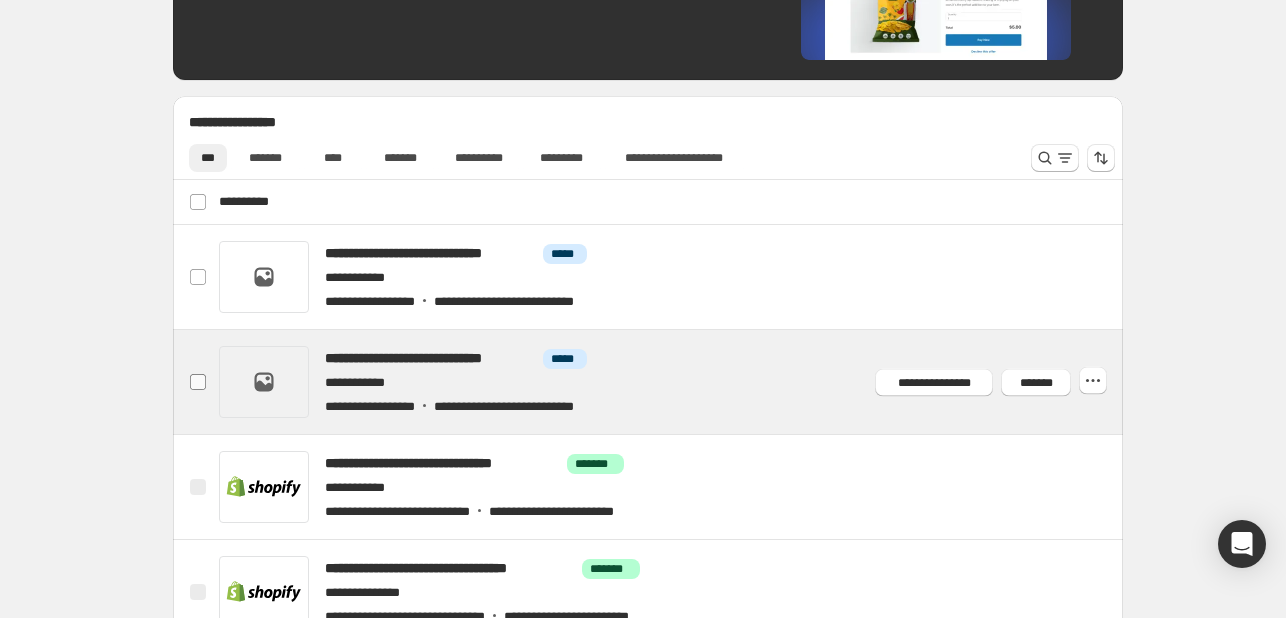 click at bounding box center (198, 382) 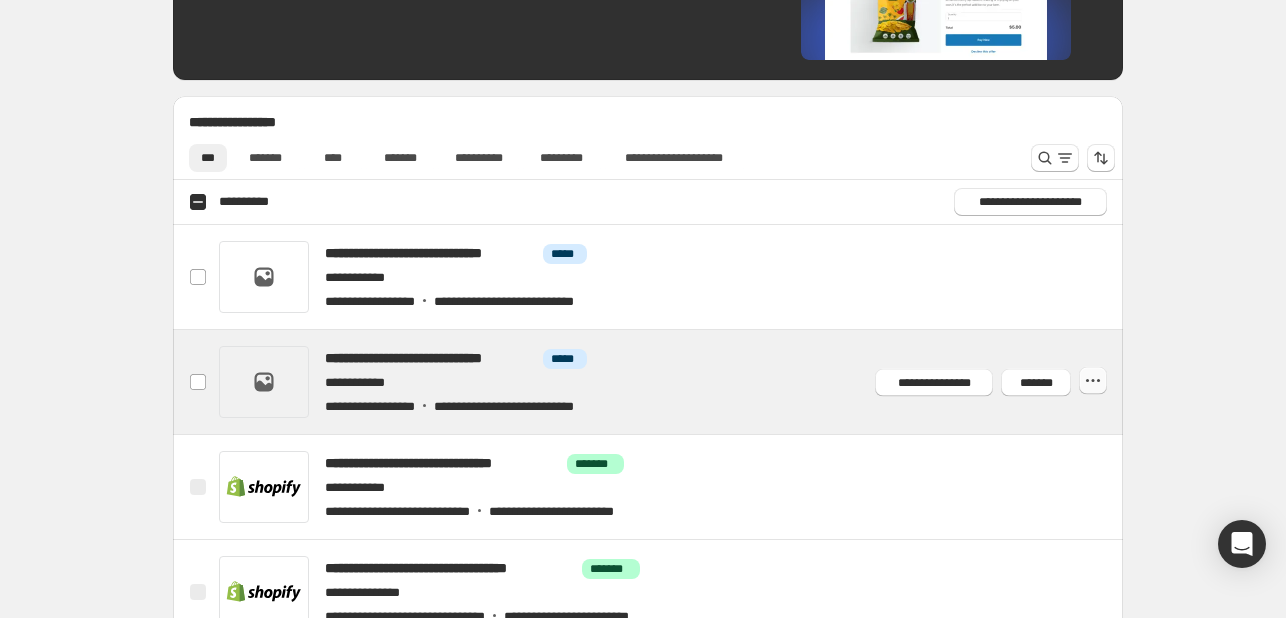 click 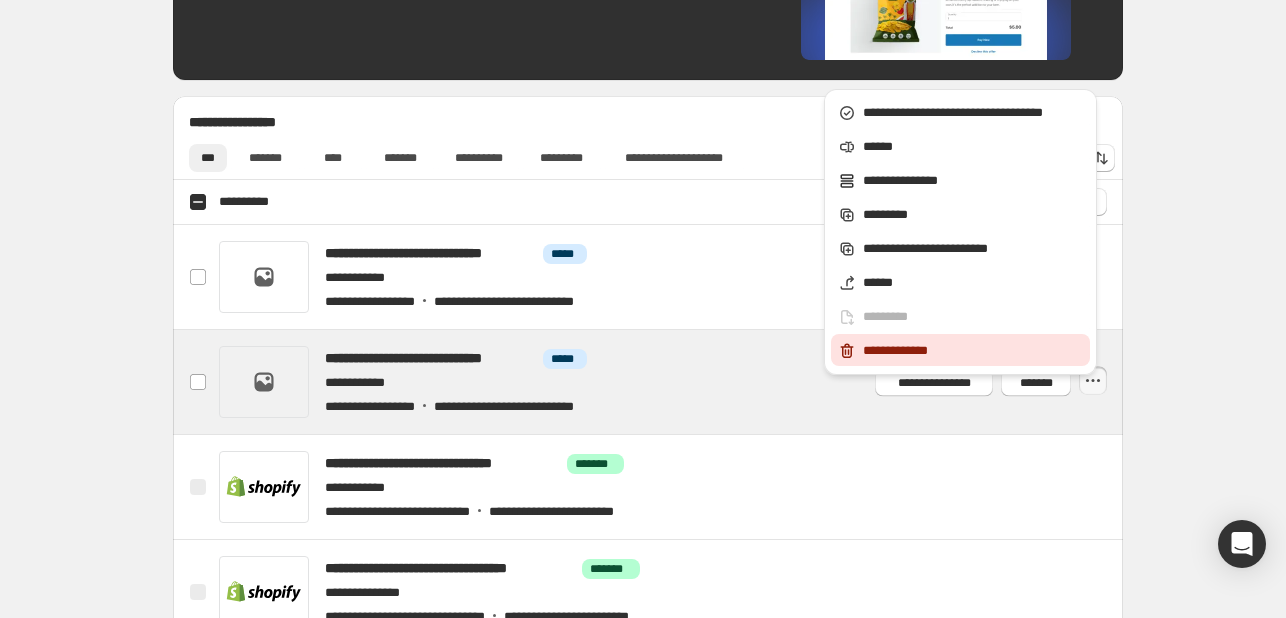 click on "**********" at bounding box center (973, 351) 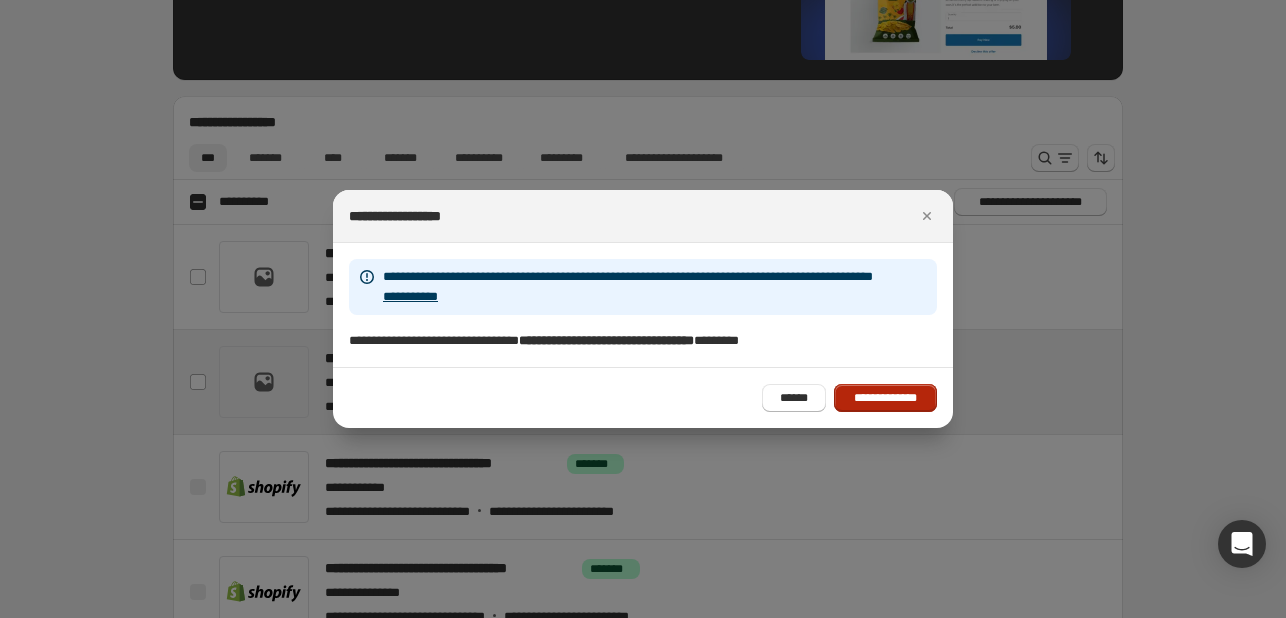 click on "**********" at bounding box center [885, 398] 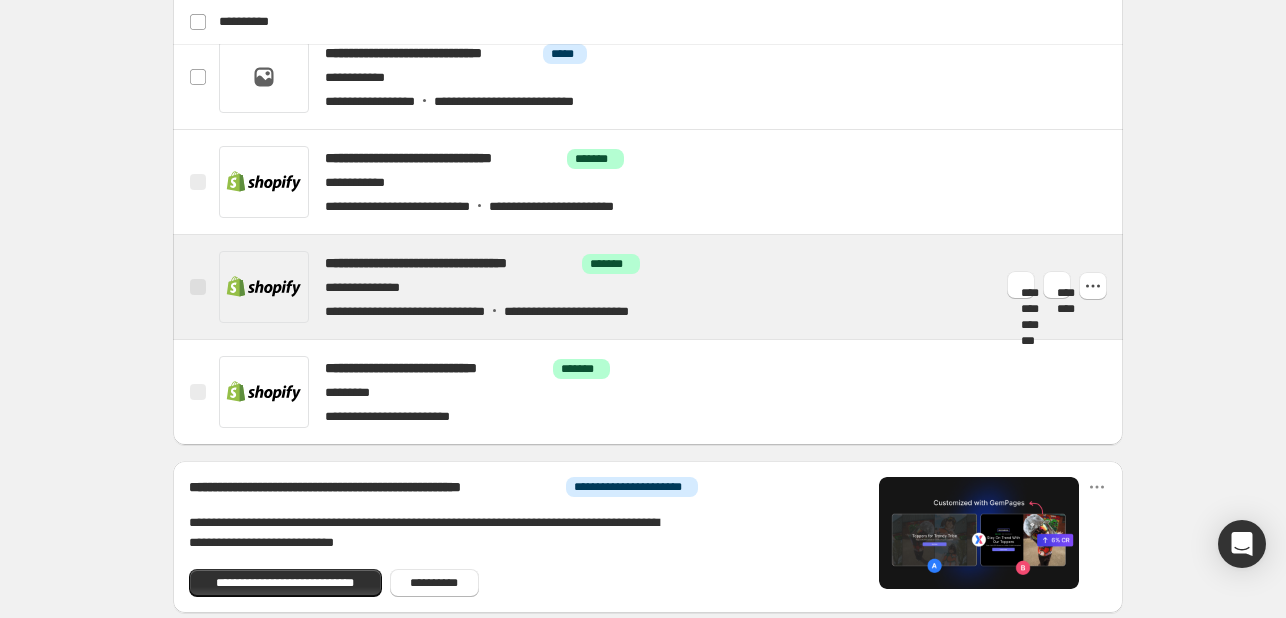 scroll, scrollTop: 700, scrollLeft: 0, axis: vertical 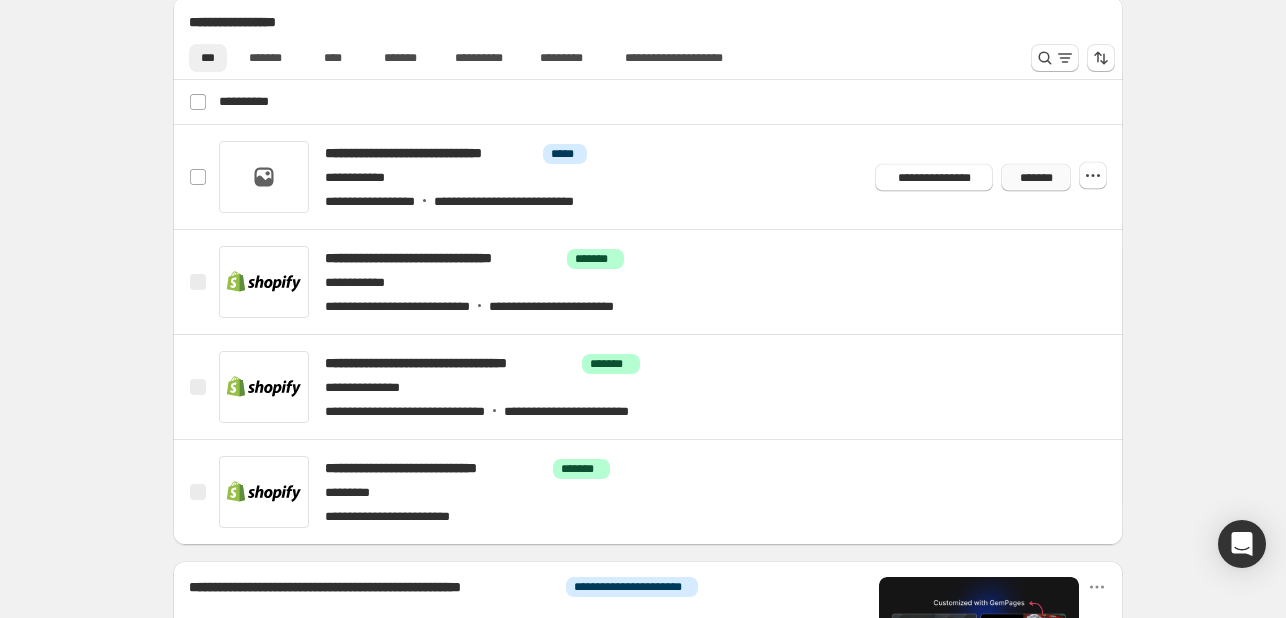 click on "*******" at bounding box center [1036, 177] 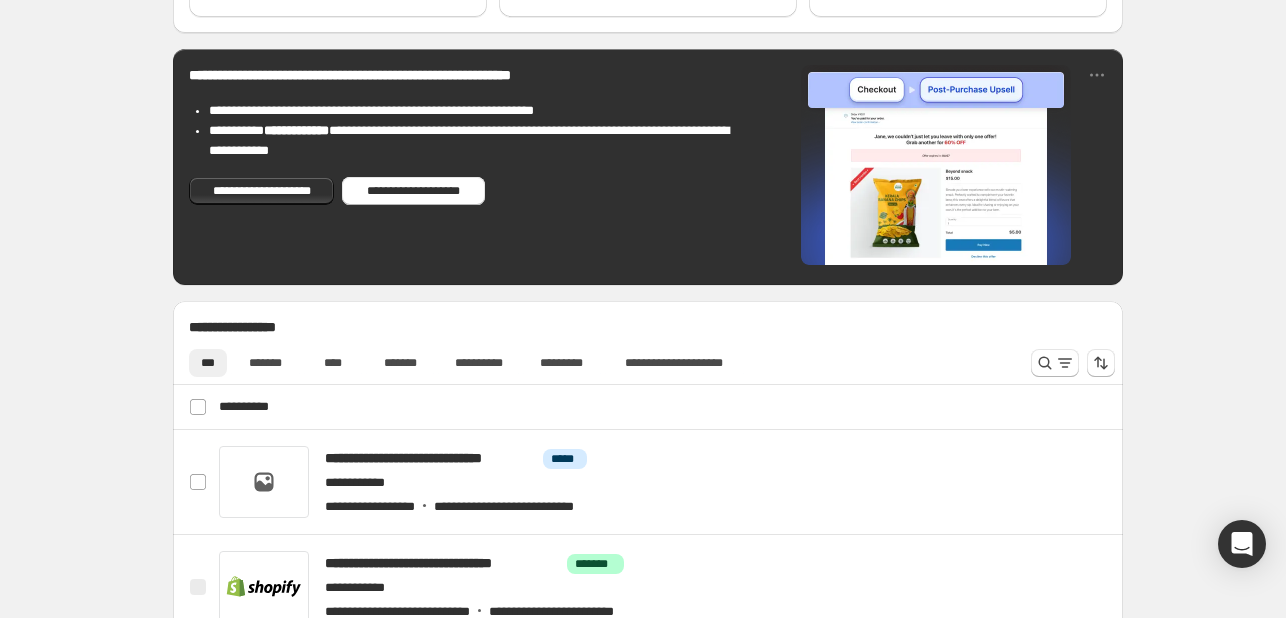 scroll, scrollTop: 500, scrollLeft: 0, axis: vertical 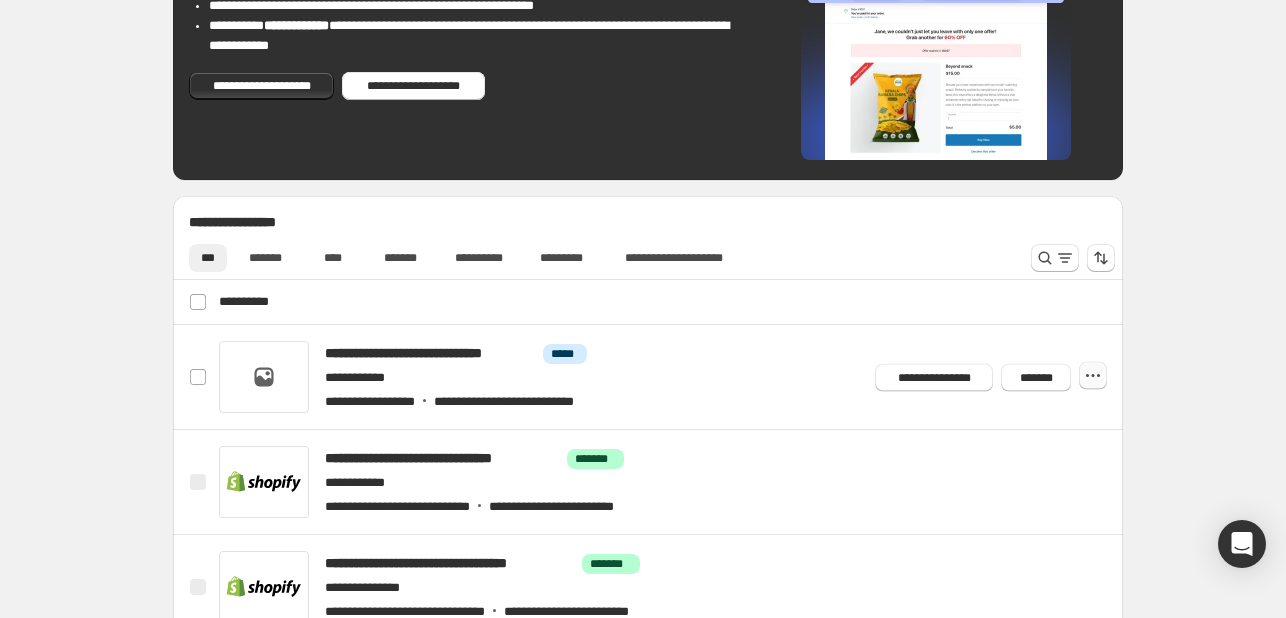 click 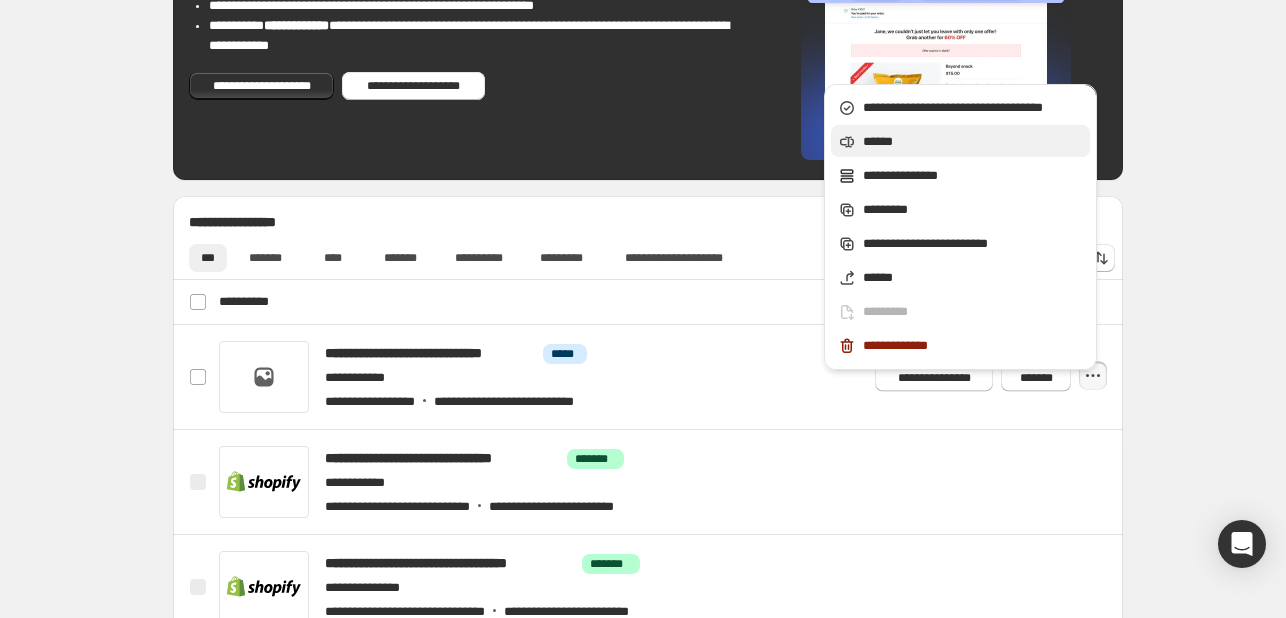click on "******" at bounding box center [973, 142] 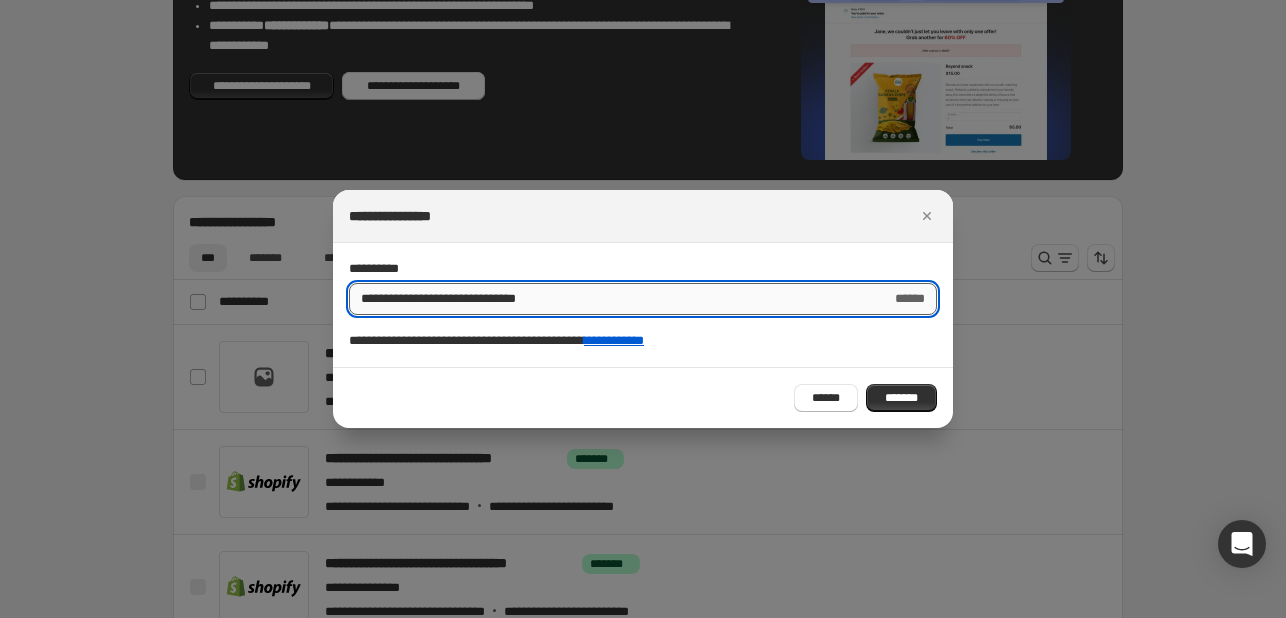 click on "**********" at bounding box center [614, 299] 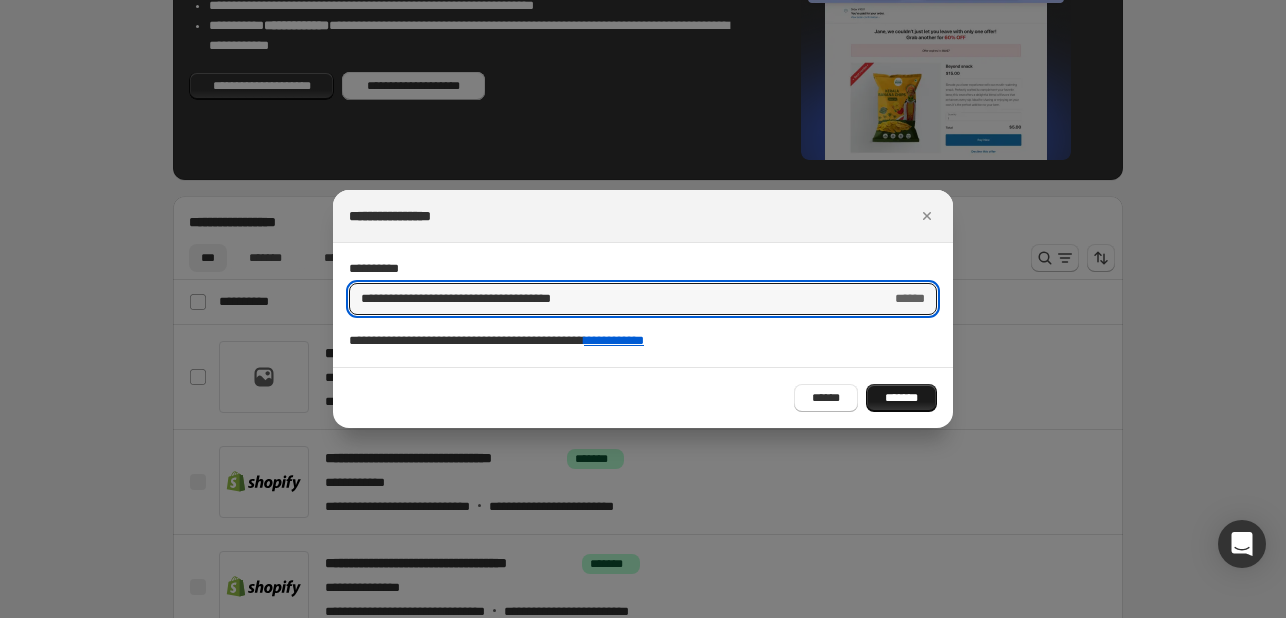 type on "**********" 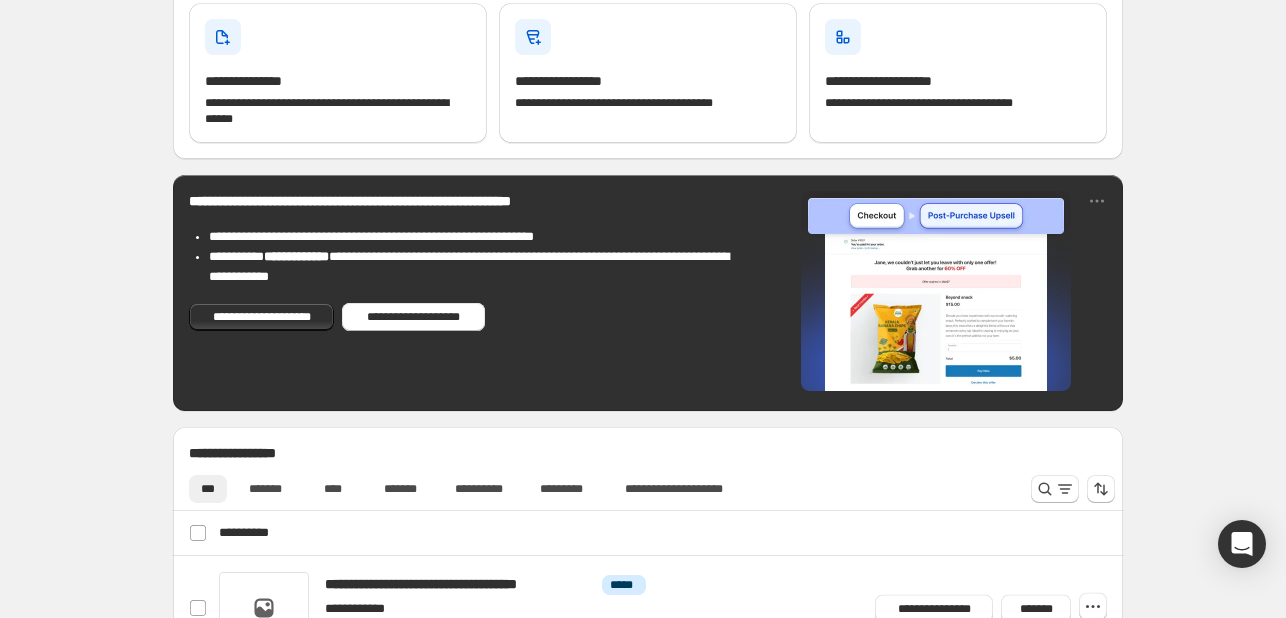 scroll, scrollTop: 234, scrollLeft: 0, axis: vertical 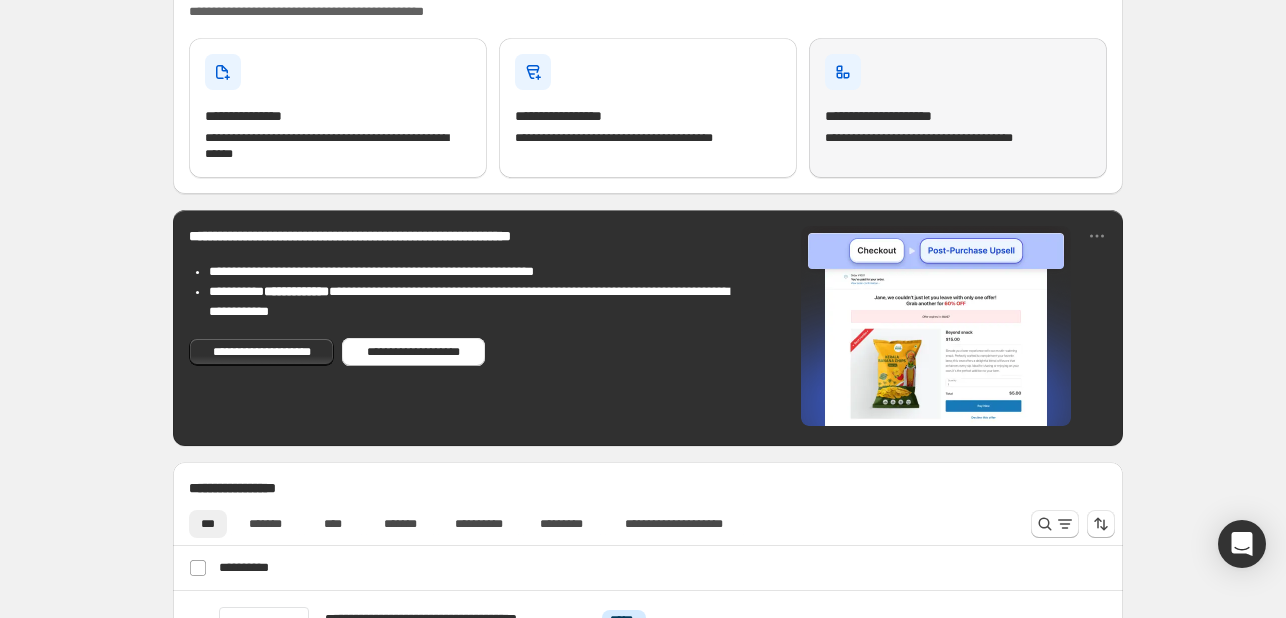 click on "**********" at bounding box center (958, 108) 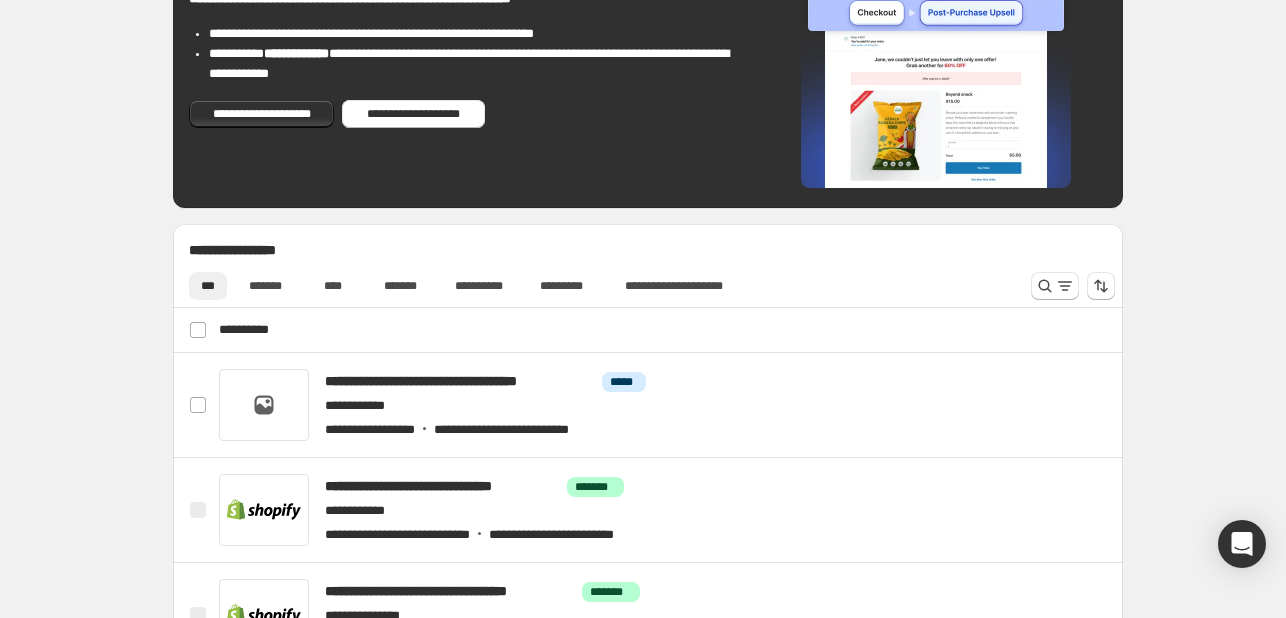 scroll, scrollTop: 440, scrollLeft: 0, axis: vertical 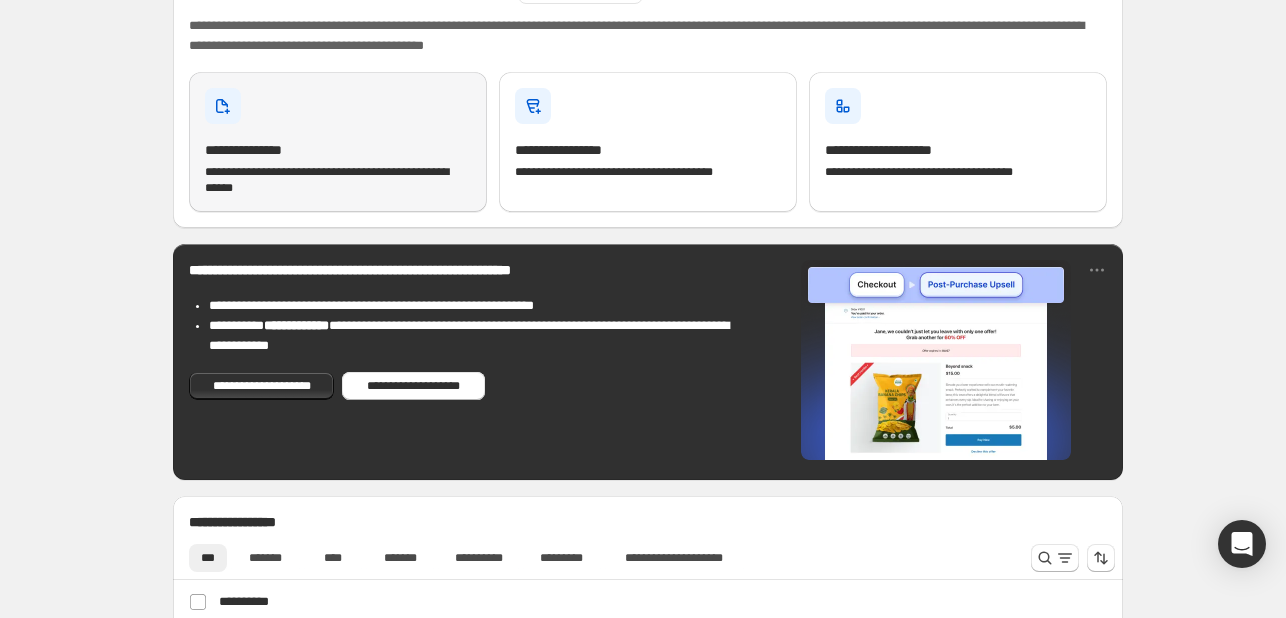 click on "**********" at bounding box center [338, 150] 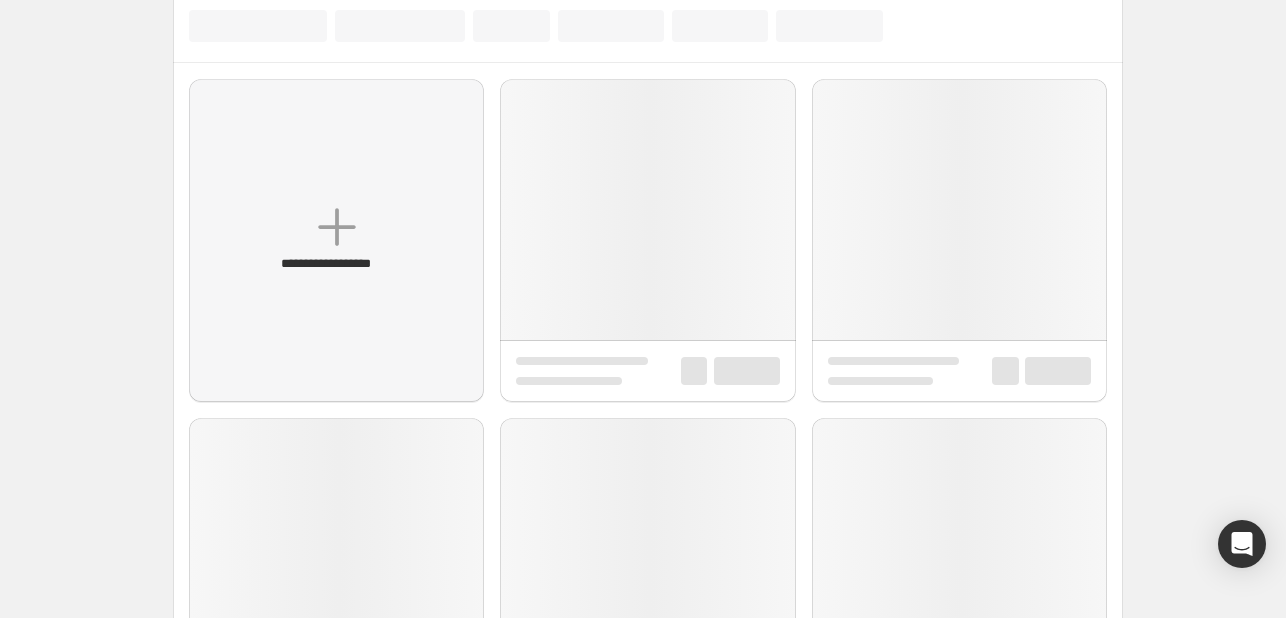 scroll, scrollTop: 0, scrollLeft: 0, axis: both 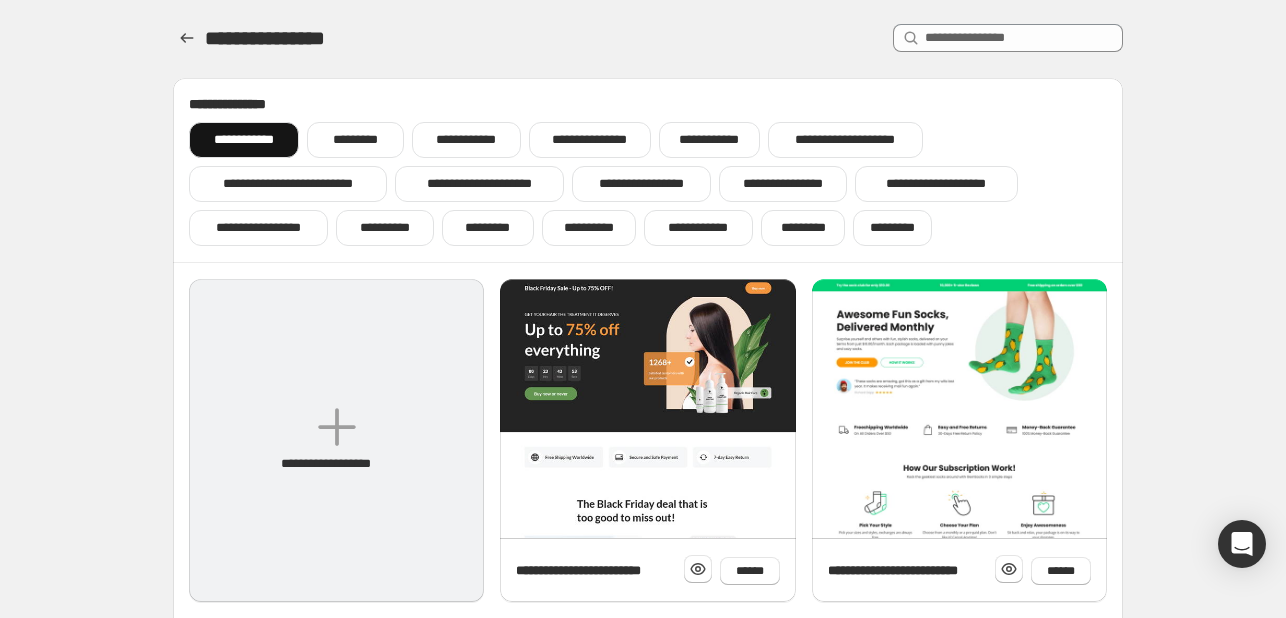 click on "**********" at bounding box center (336, 440) 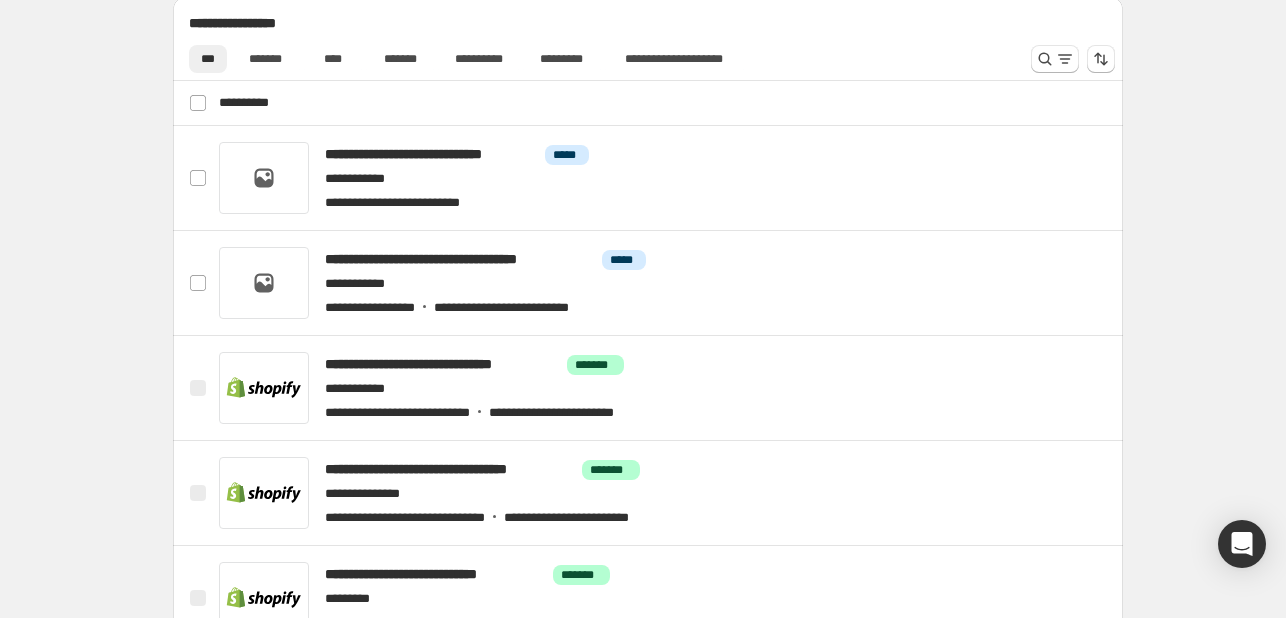 scroll, scrollTop: 700, scrollLeft: 0, axis: vertical 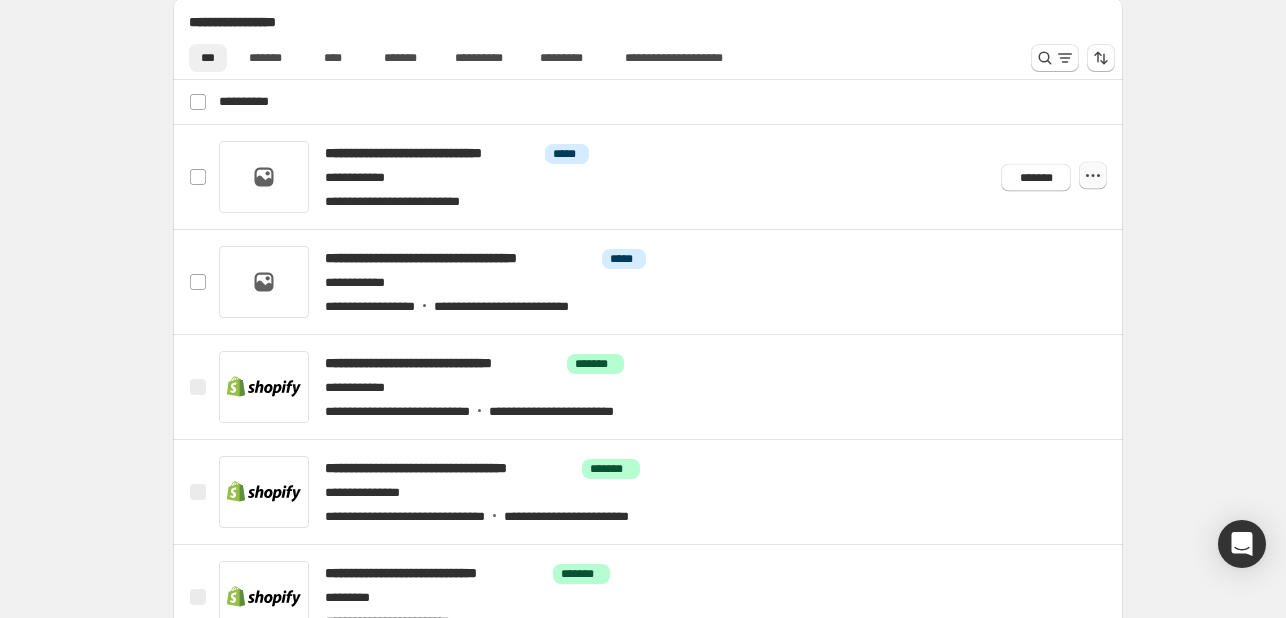 click 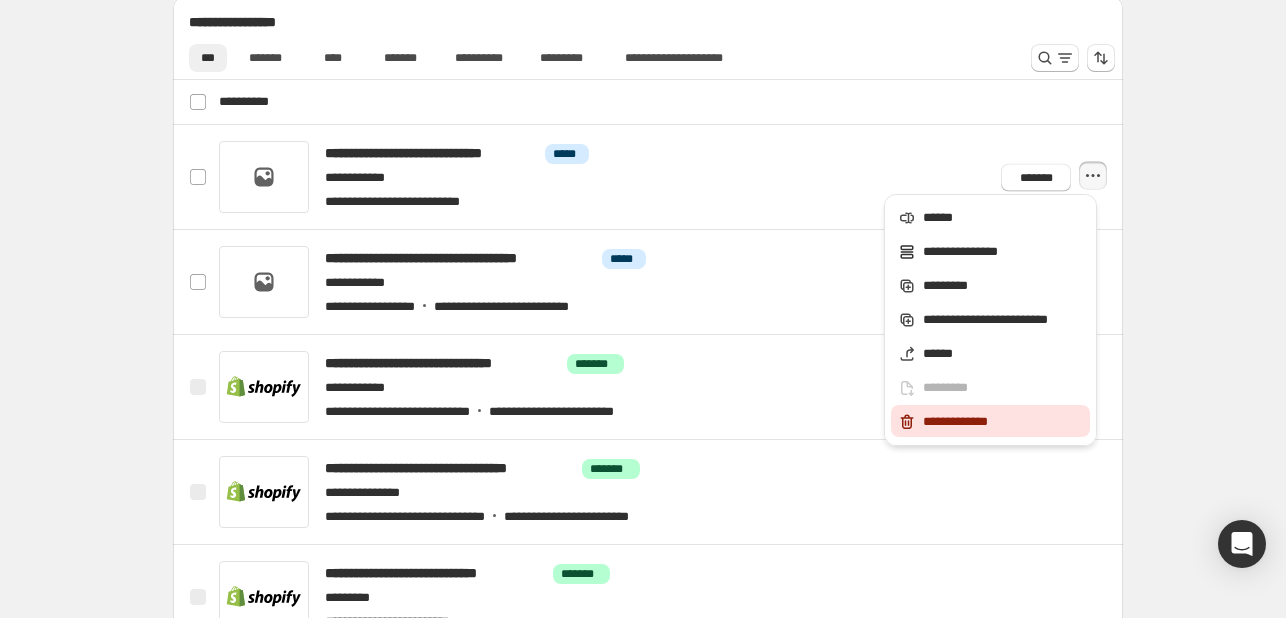 click on "**********" at bounding box center (990, 421) 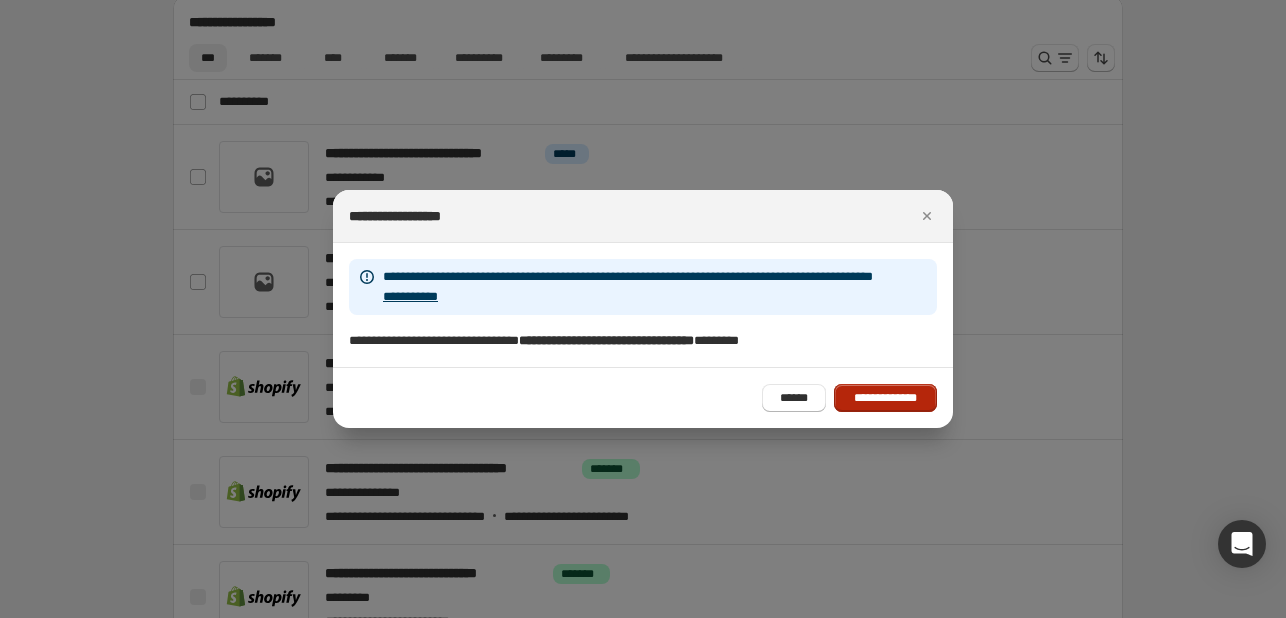 click on "**********" at bounding box center (885, 398) 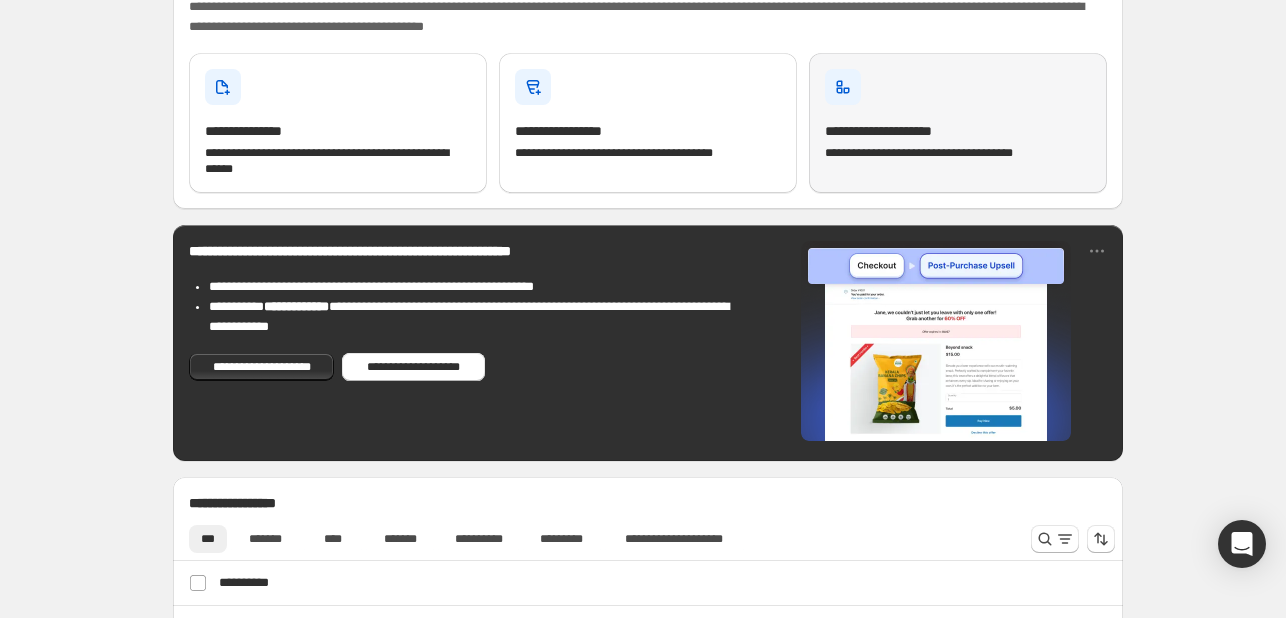 scroll, scrollTop: 100, scrollLeft: 0, axis: vertical 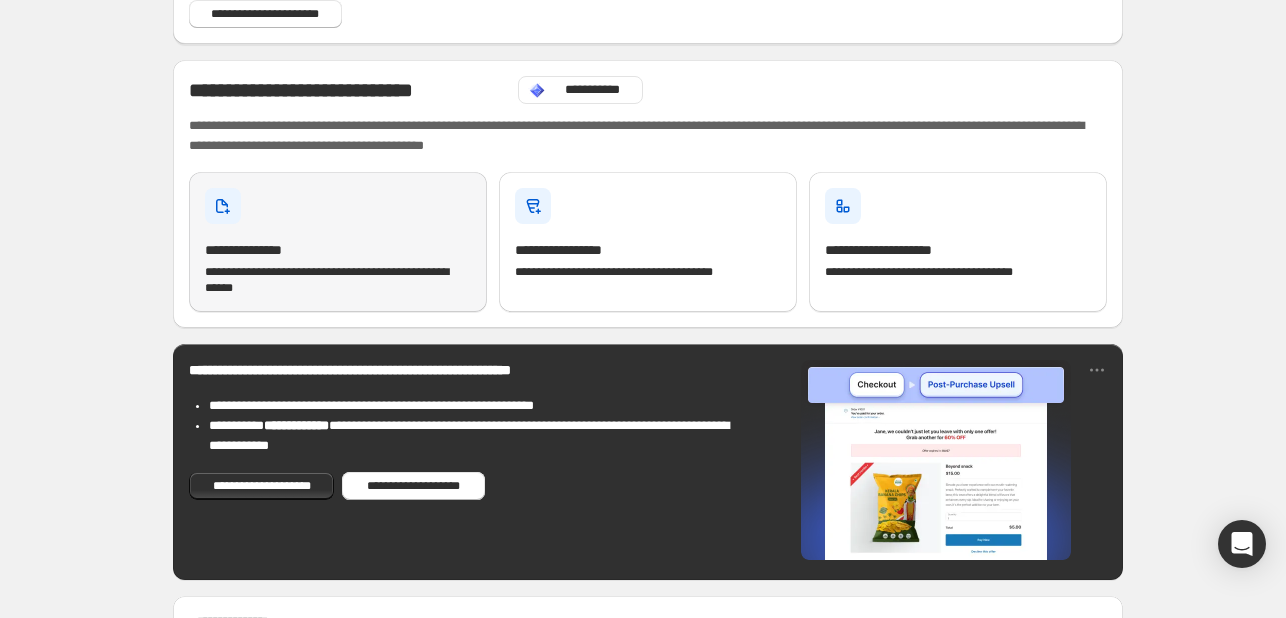 click on "**********" at bounding box center (338, 242) 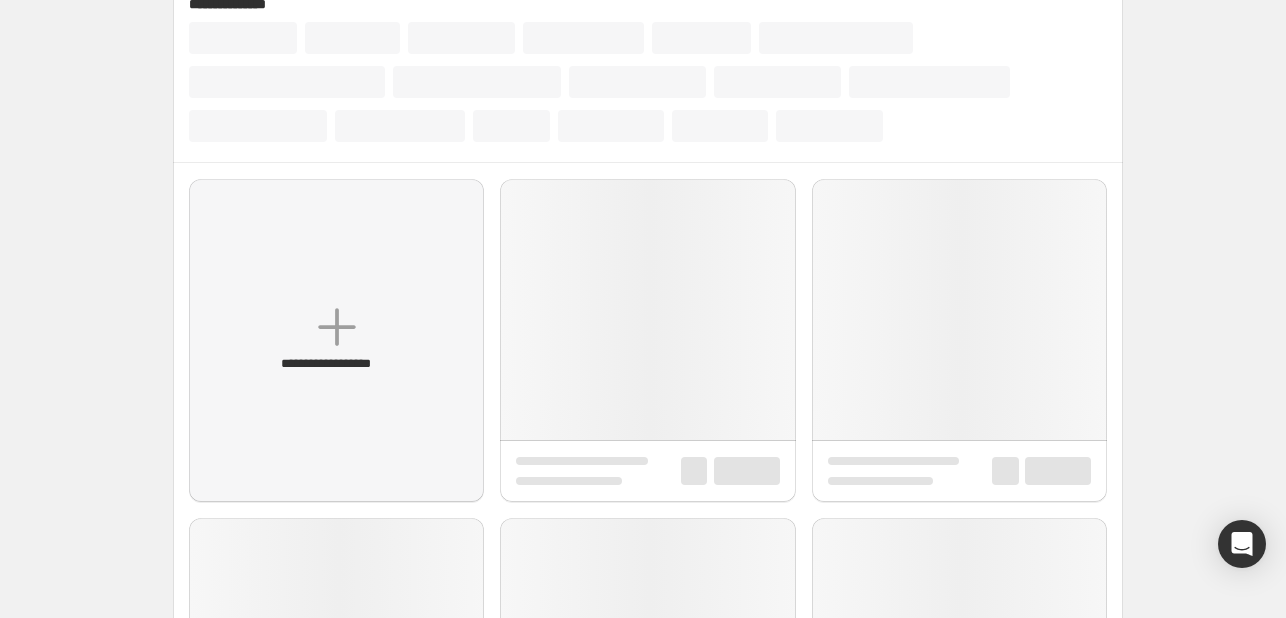 scroll, scrollTop: 0, scrollLeft: 0, axis: both 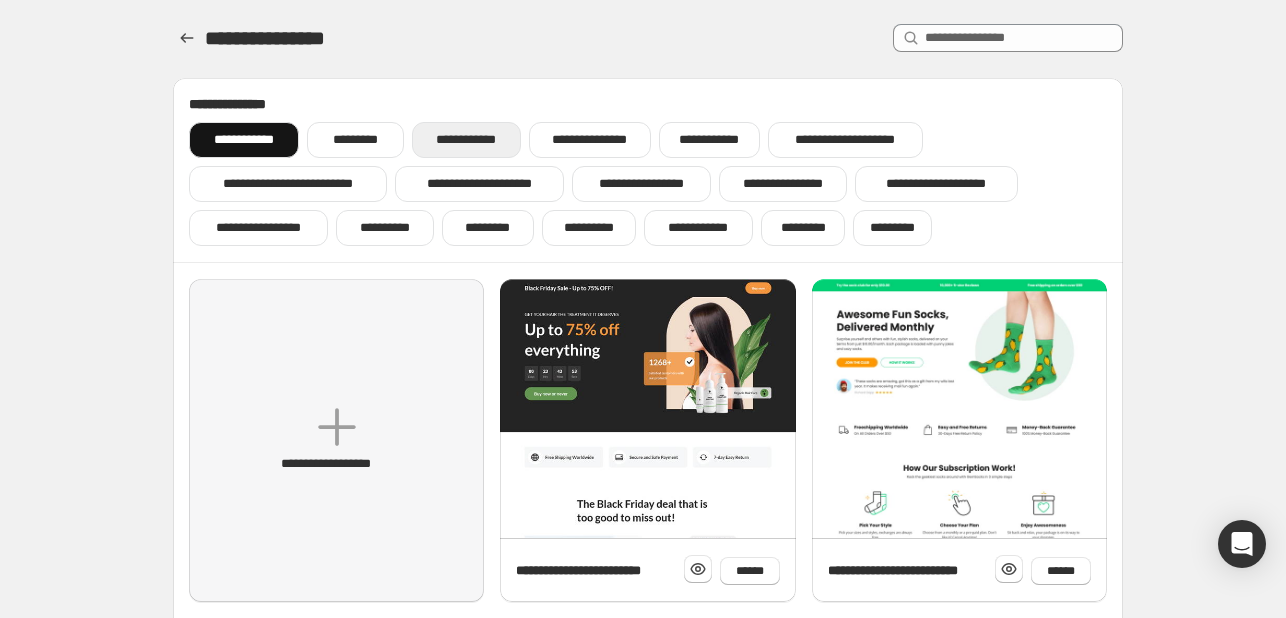 click on "**********" at bounding box center (466, 140) 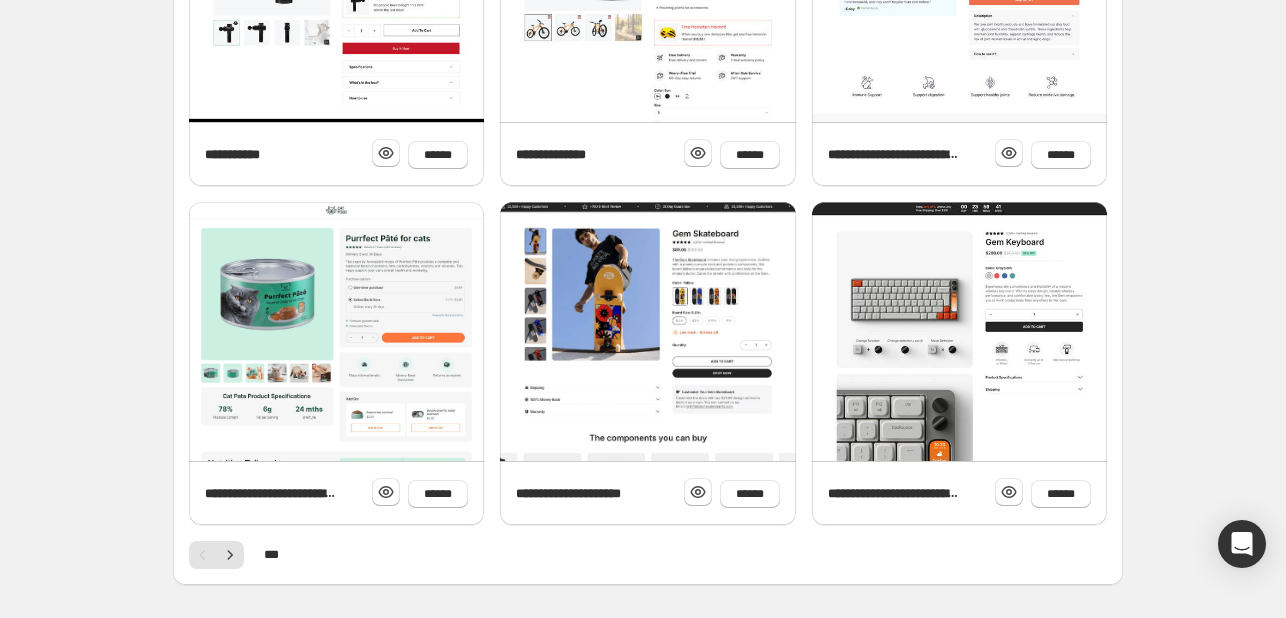 scroll, scrollTop: 822, scrollLeft: 0, axis: vertical 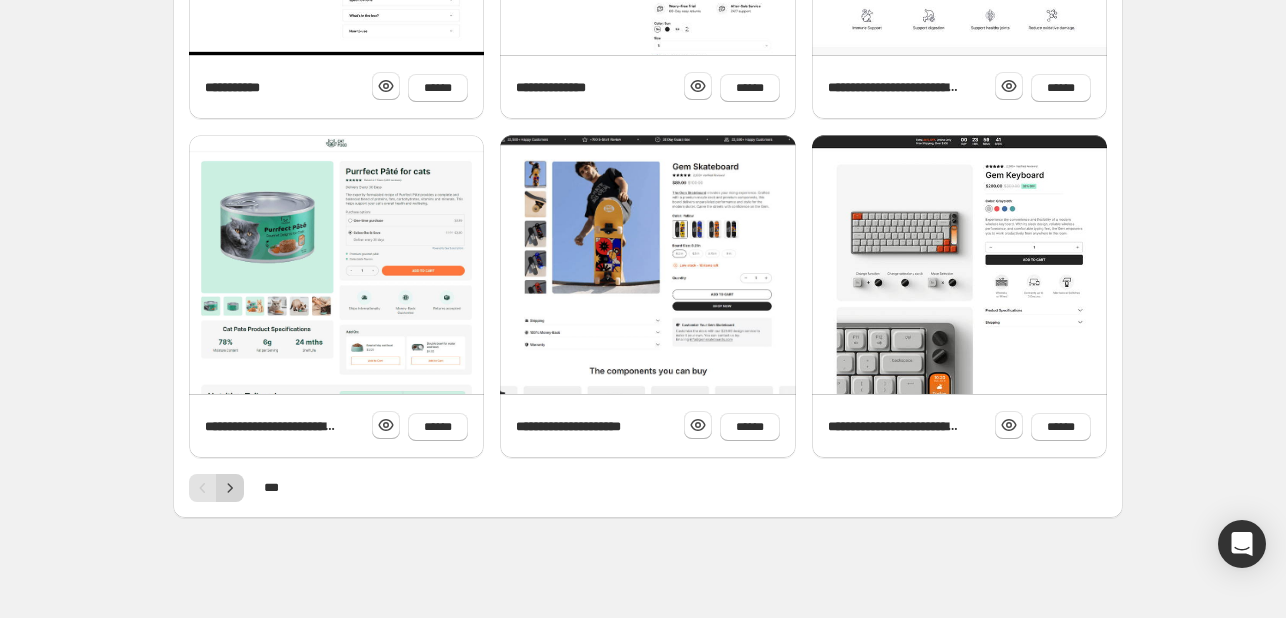 click 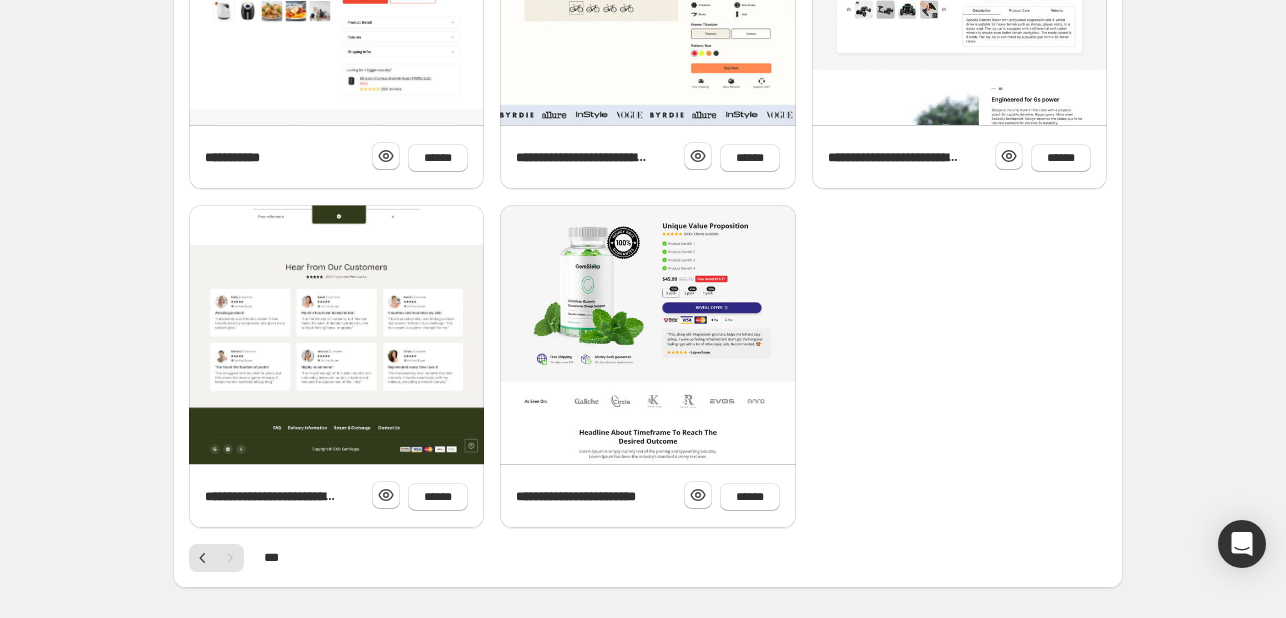 scroll, scrollTop: 722, scrollLeft: 0, axis: vertical 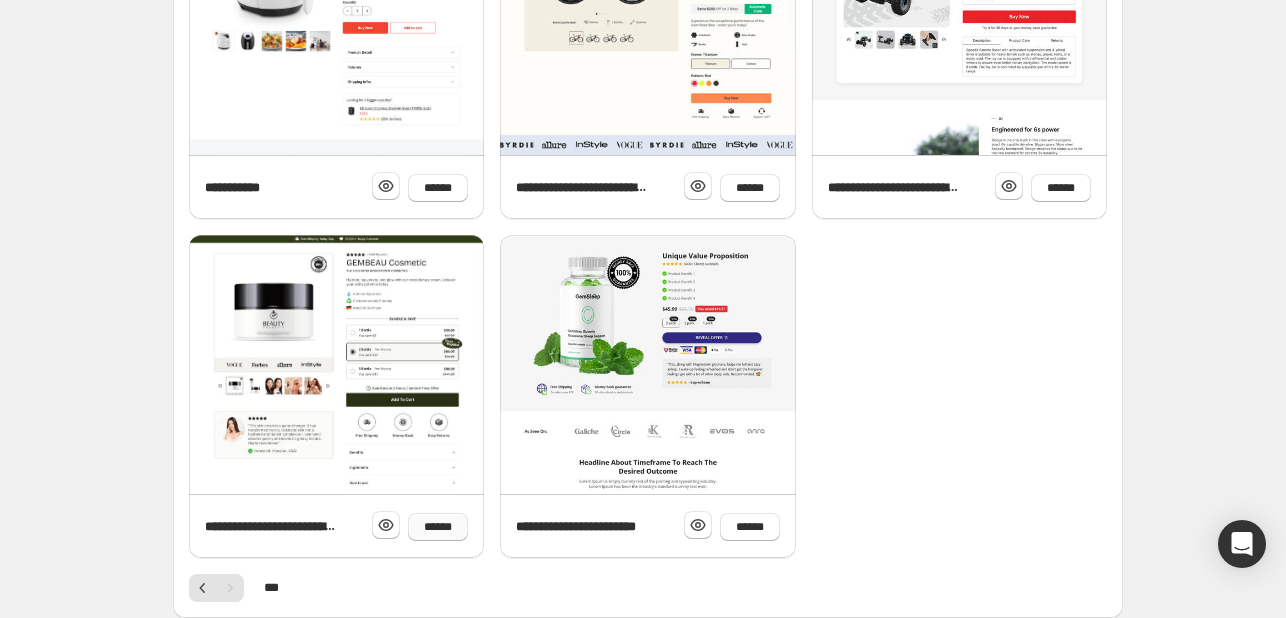 click on "******" at bounding box center [438, 527] 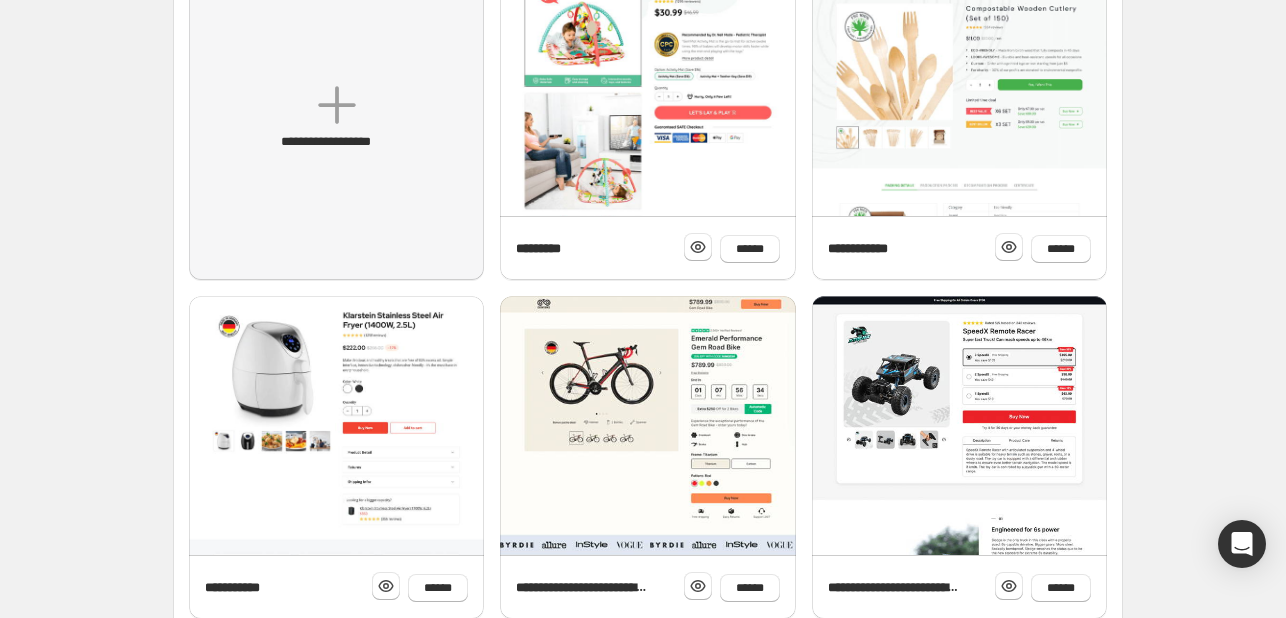 scroll, scrollTop: 122, scrollLeft: 0, axis: vertical 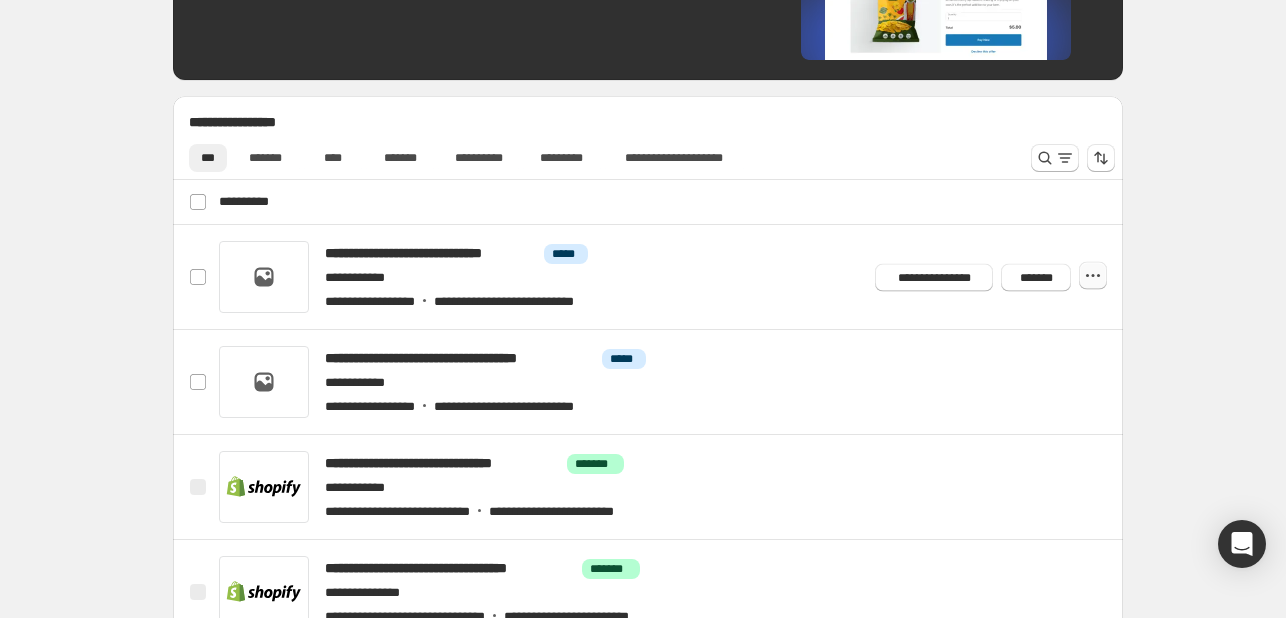 click 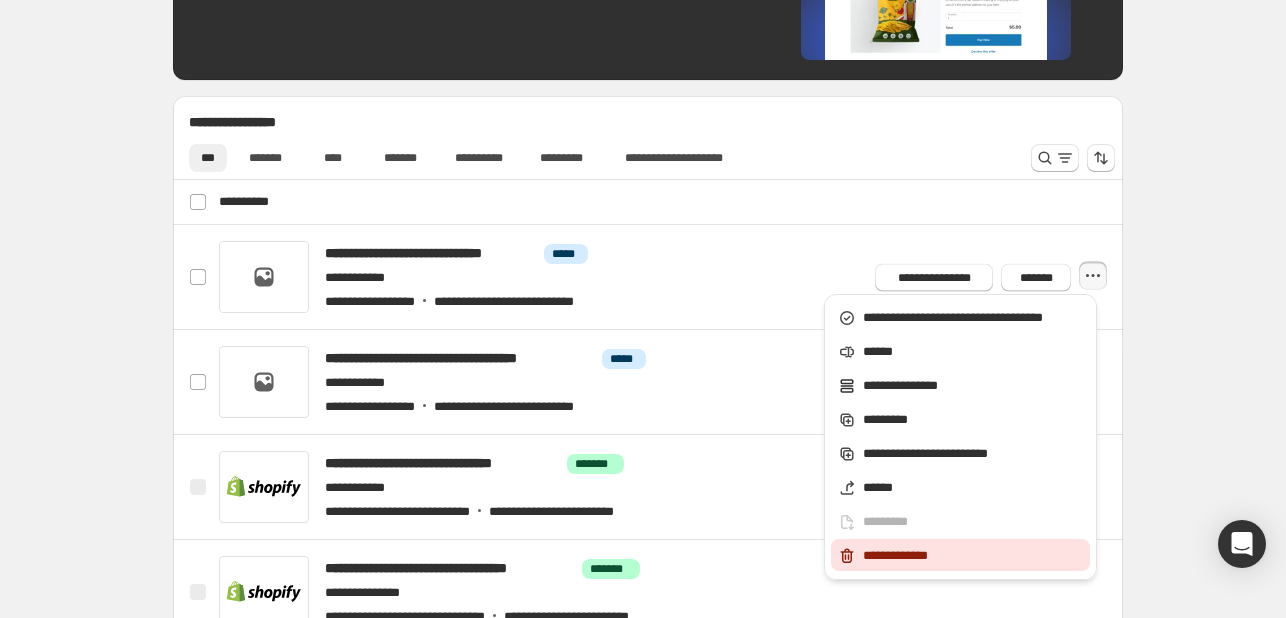 click on "**********" at bounding box center (973, 556) 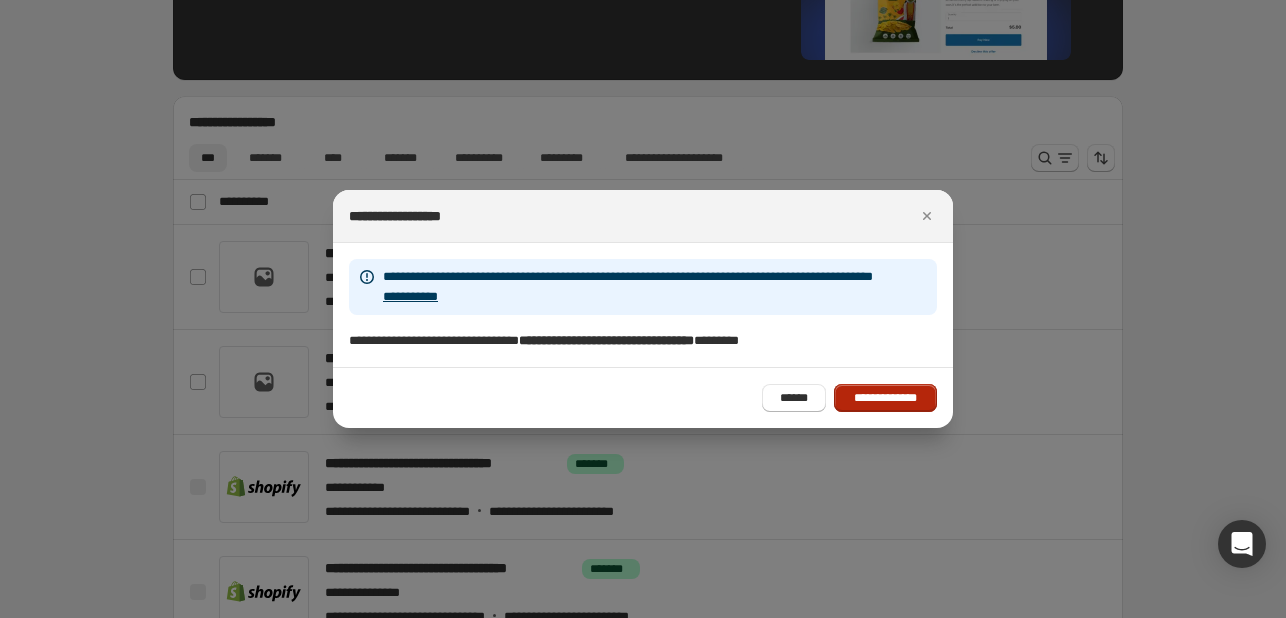 click on "**********" at bounding box center (885, 398) 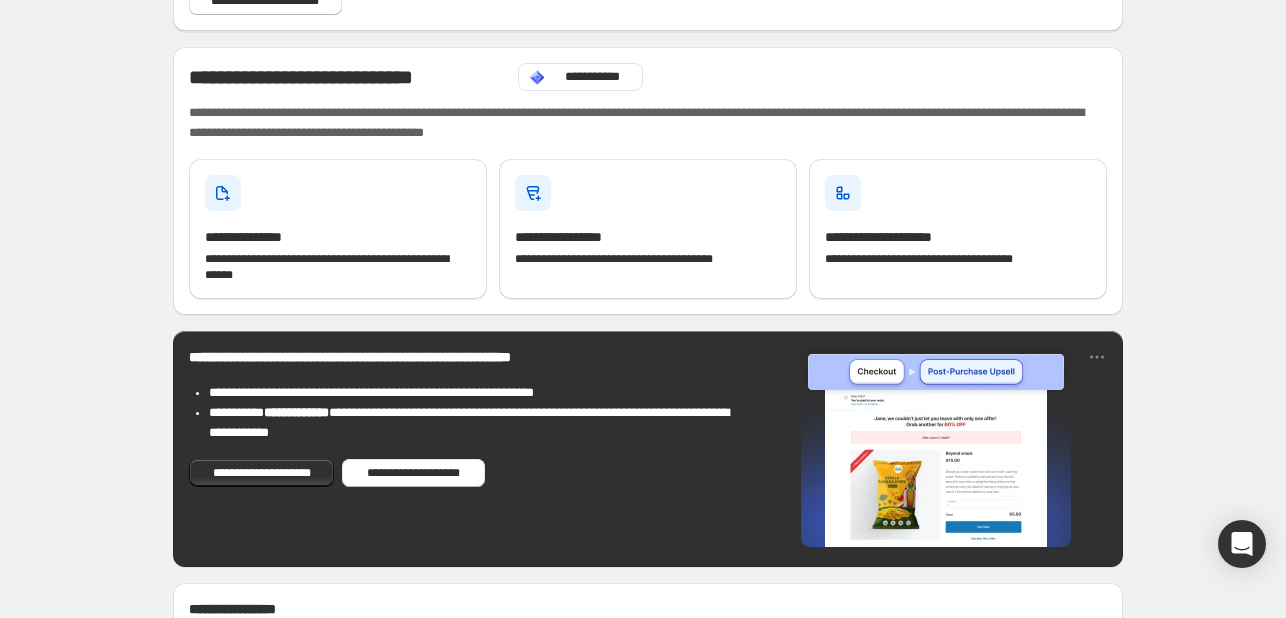 scroll, scrollTop: 100, scrollLeft: 0, axis: vertical 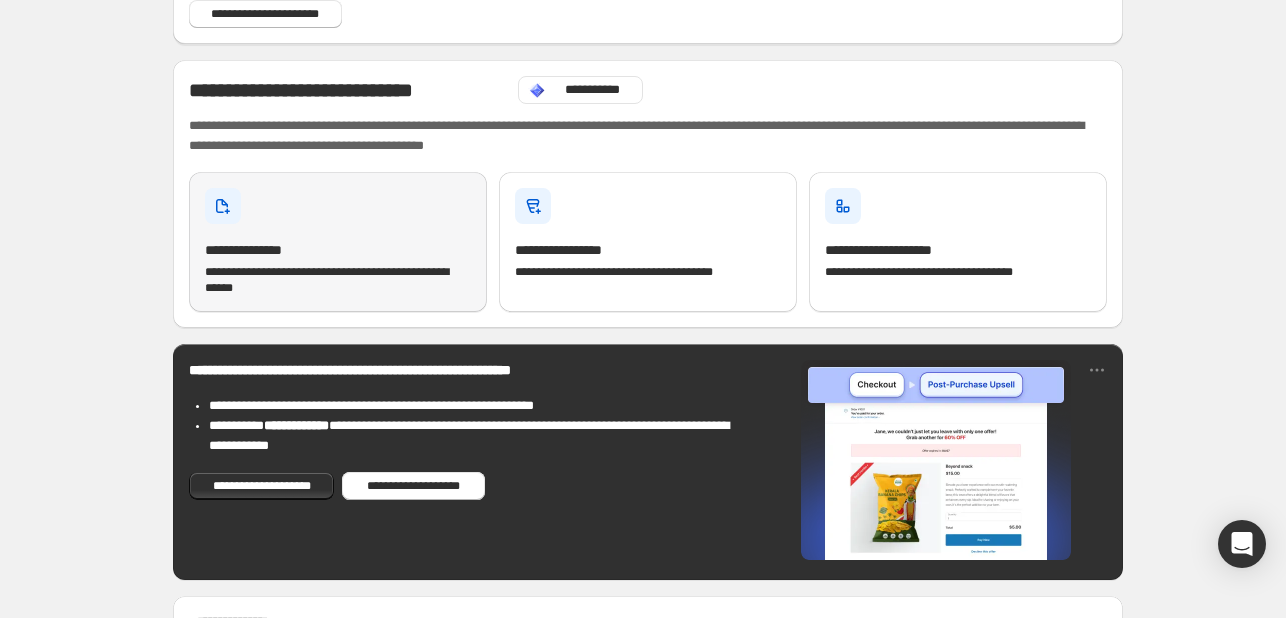 click on "**********" at bounding box center [338, 280] 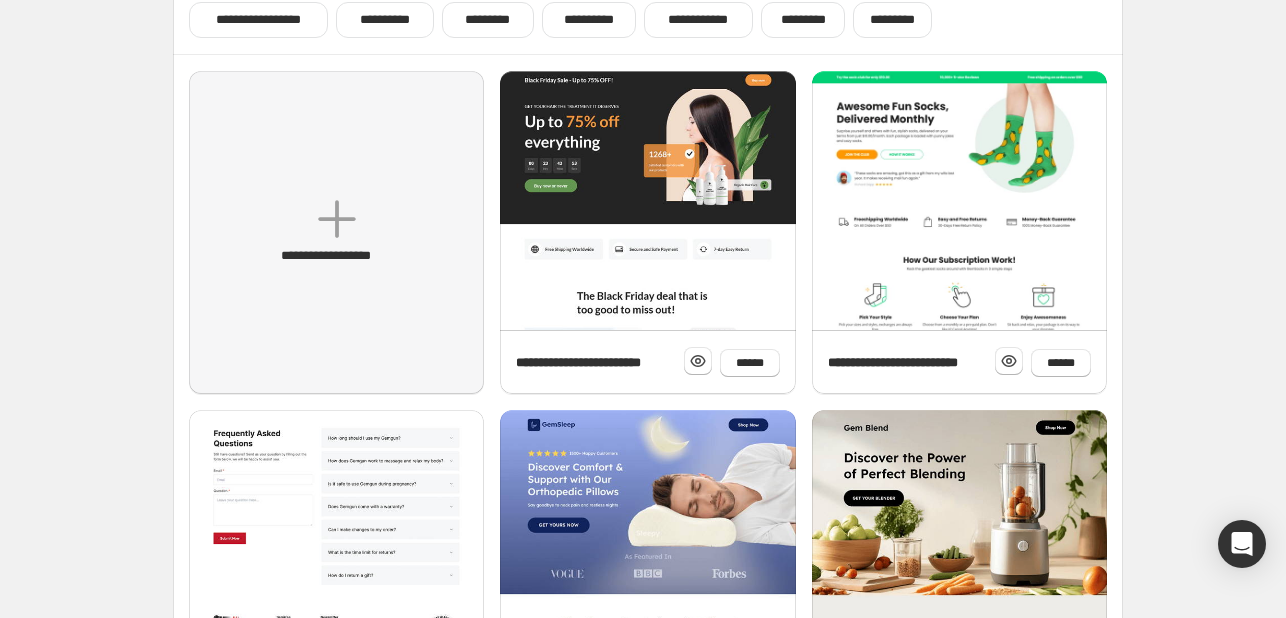 scroll, scrollTop: 200, scrollLeft: 0, axis: vertical 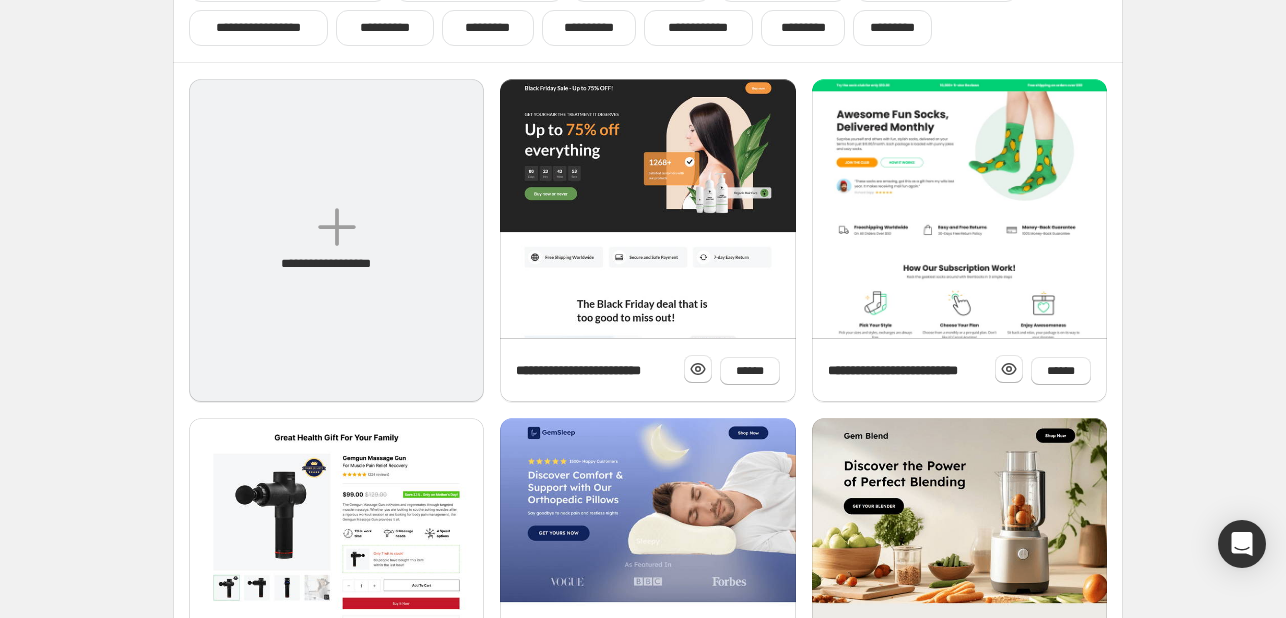 click on "**********" at bounding box center (336, 240) 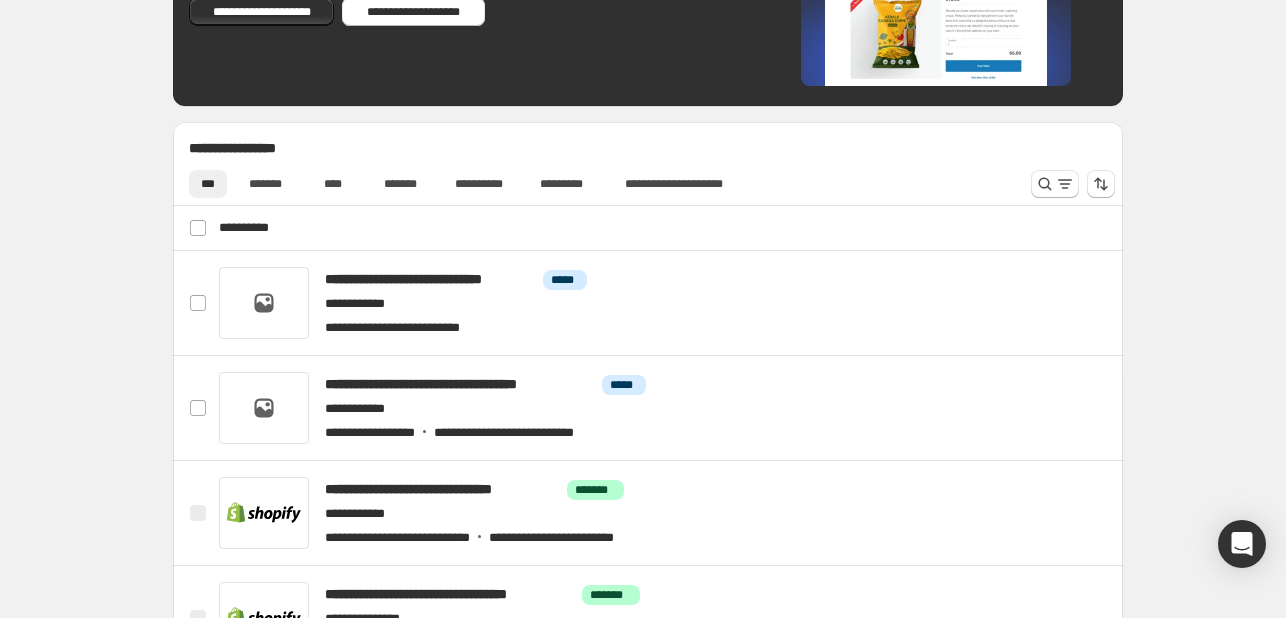 scroll, scrollTop: 600, scrollLeft: 0, axis: vertical 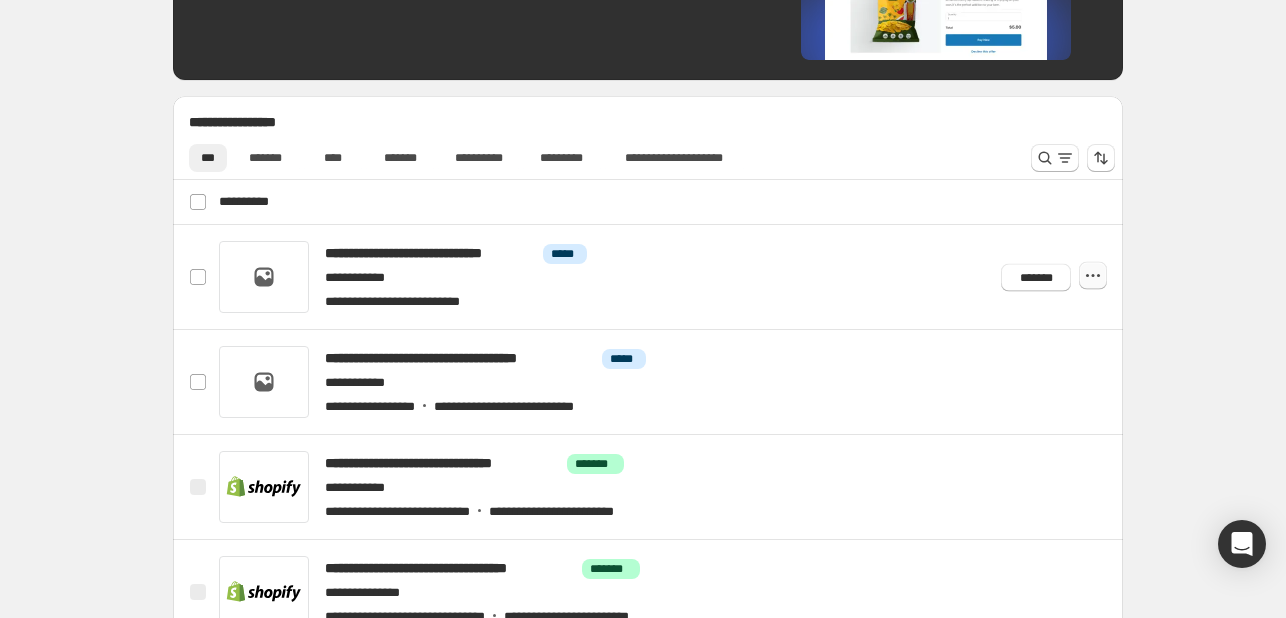 click 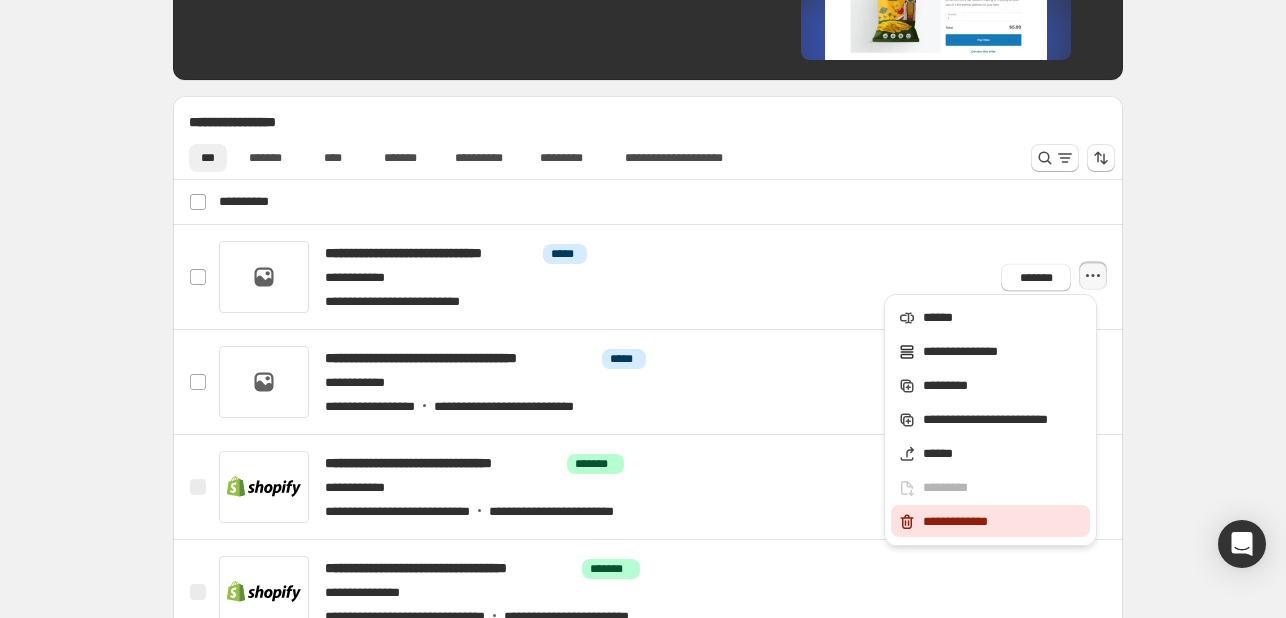 click on "**********" at bounding box center (1003, 522) 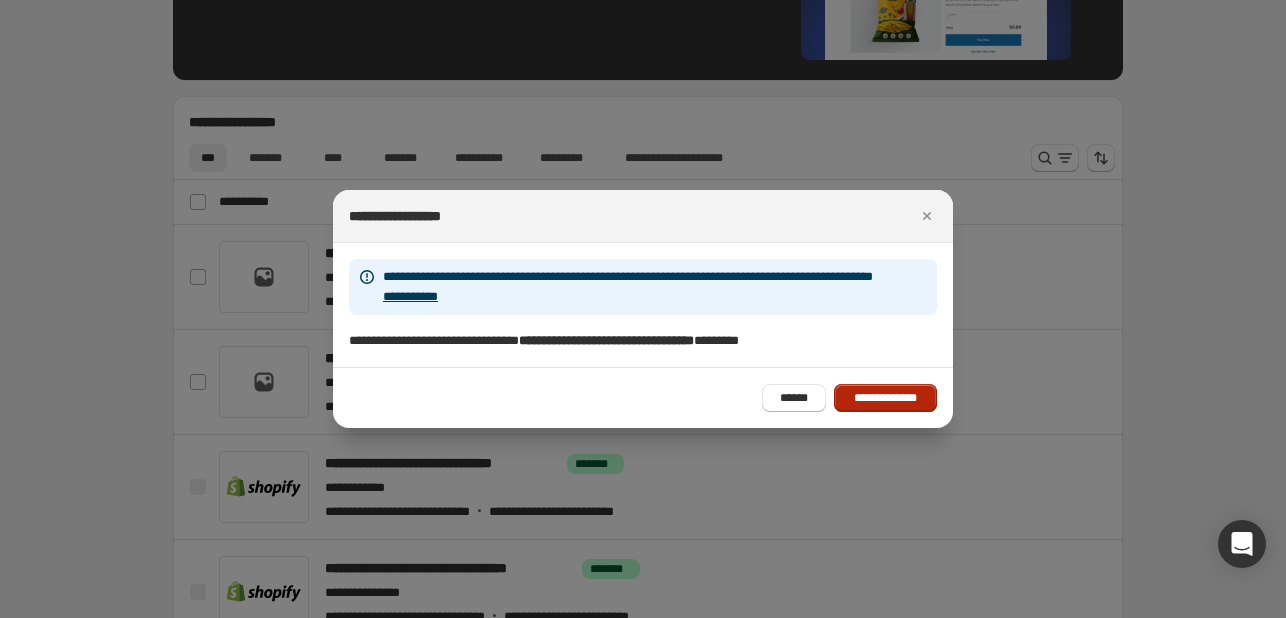click on "**********" at bounding box center (885, 398) 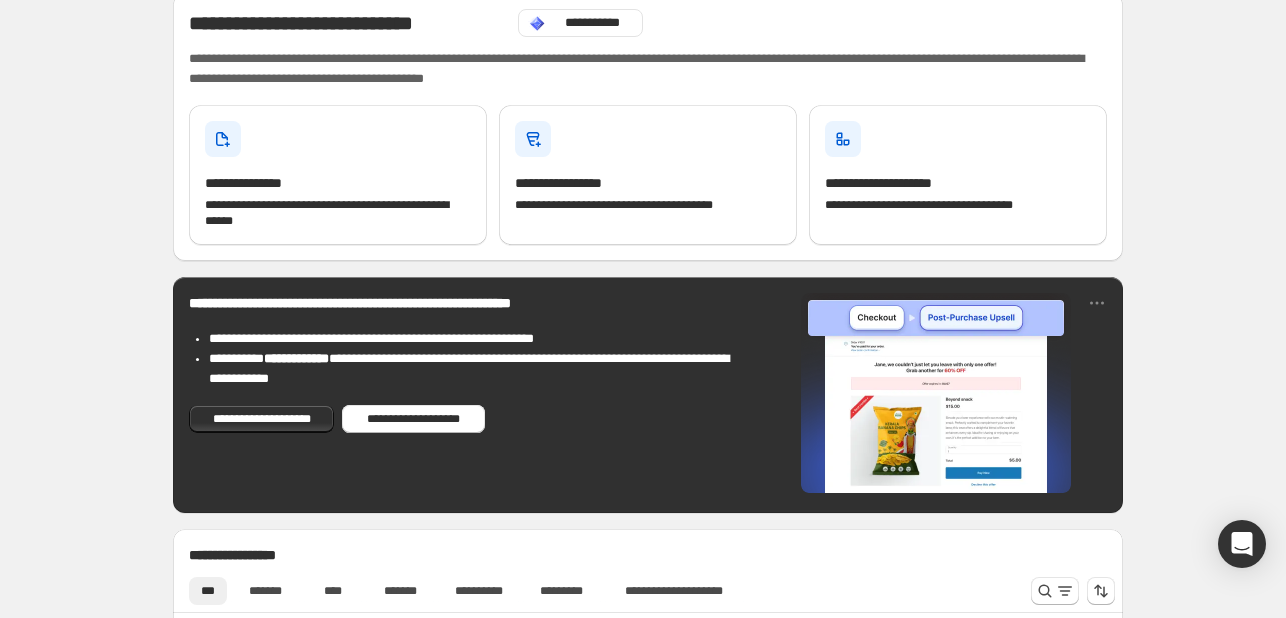 scroll, scrollTop: 134, scrollLeft: 0, axis: vertical 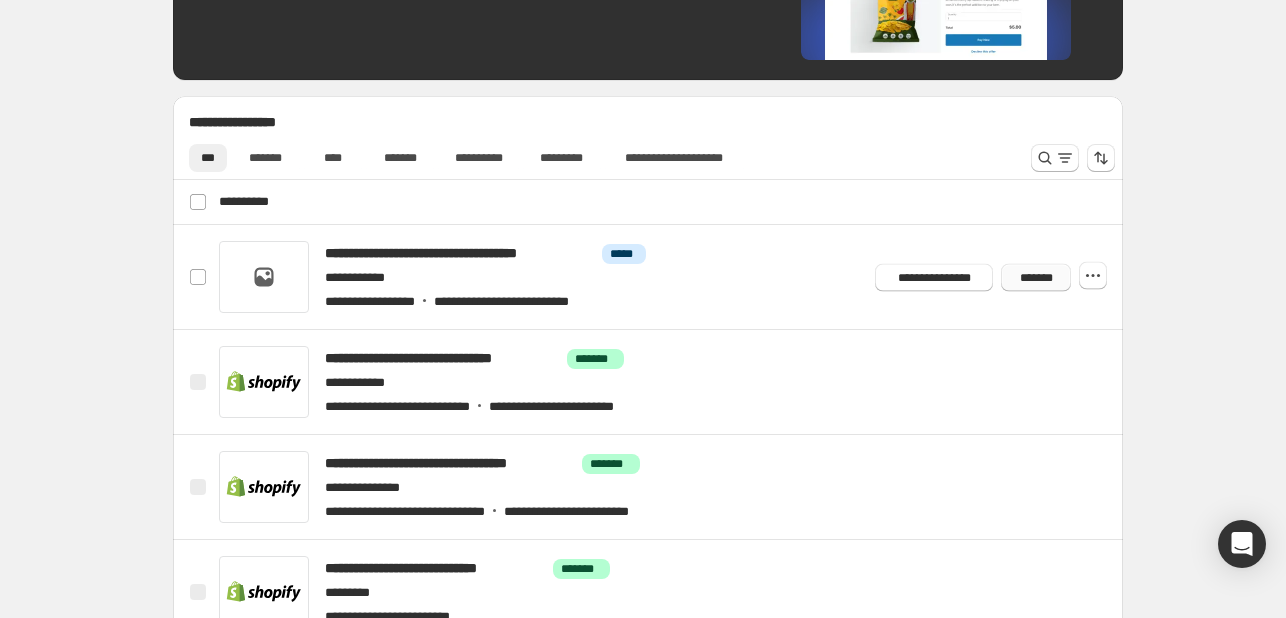 click on "*******" at bounding box center [1036, 277] 